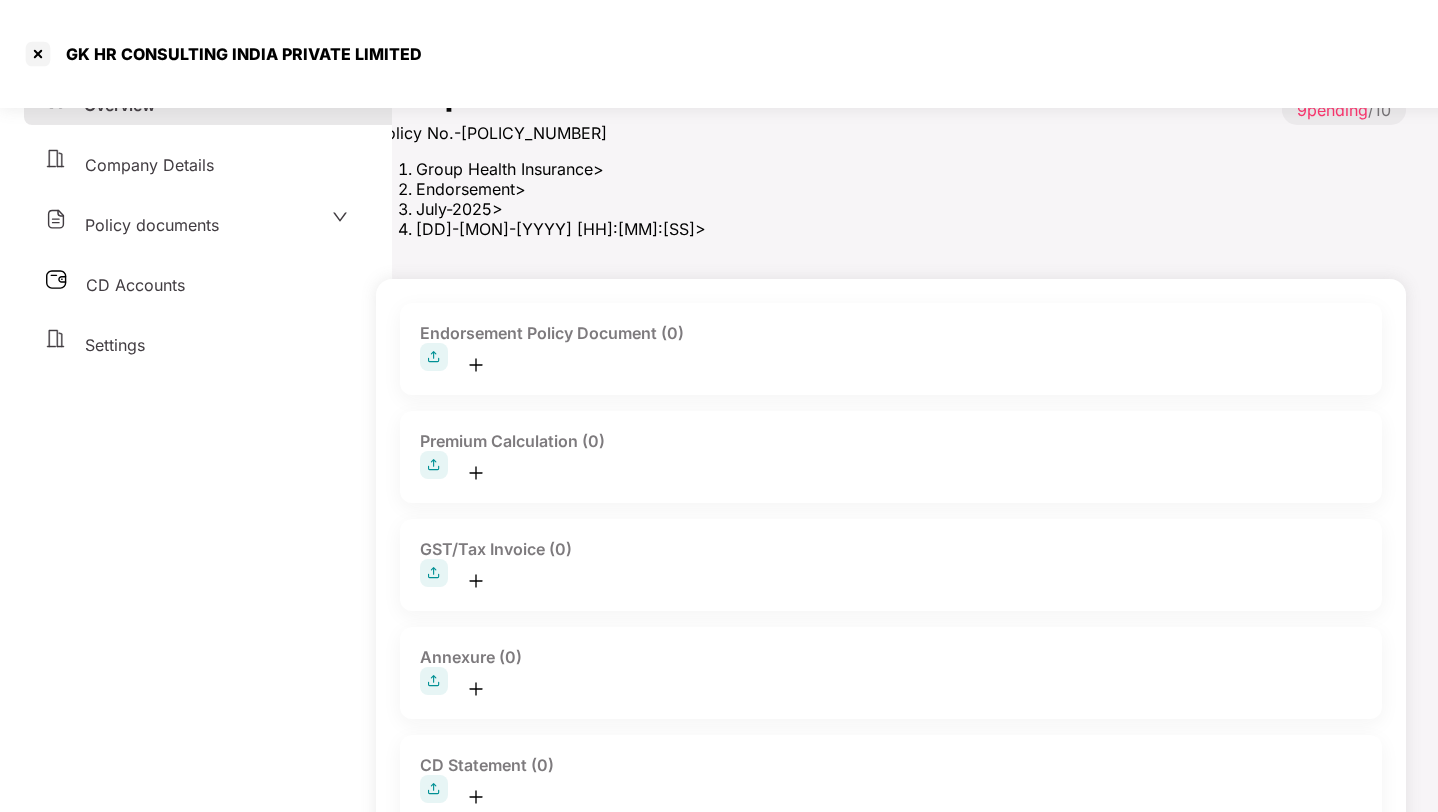 scroll, scrollTop: 301, scrollLeft: 0, axis: vertical 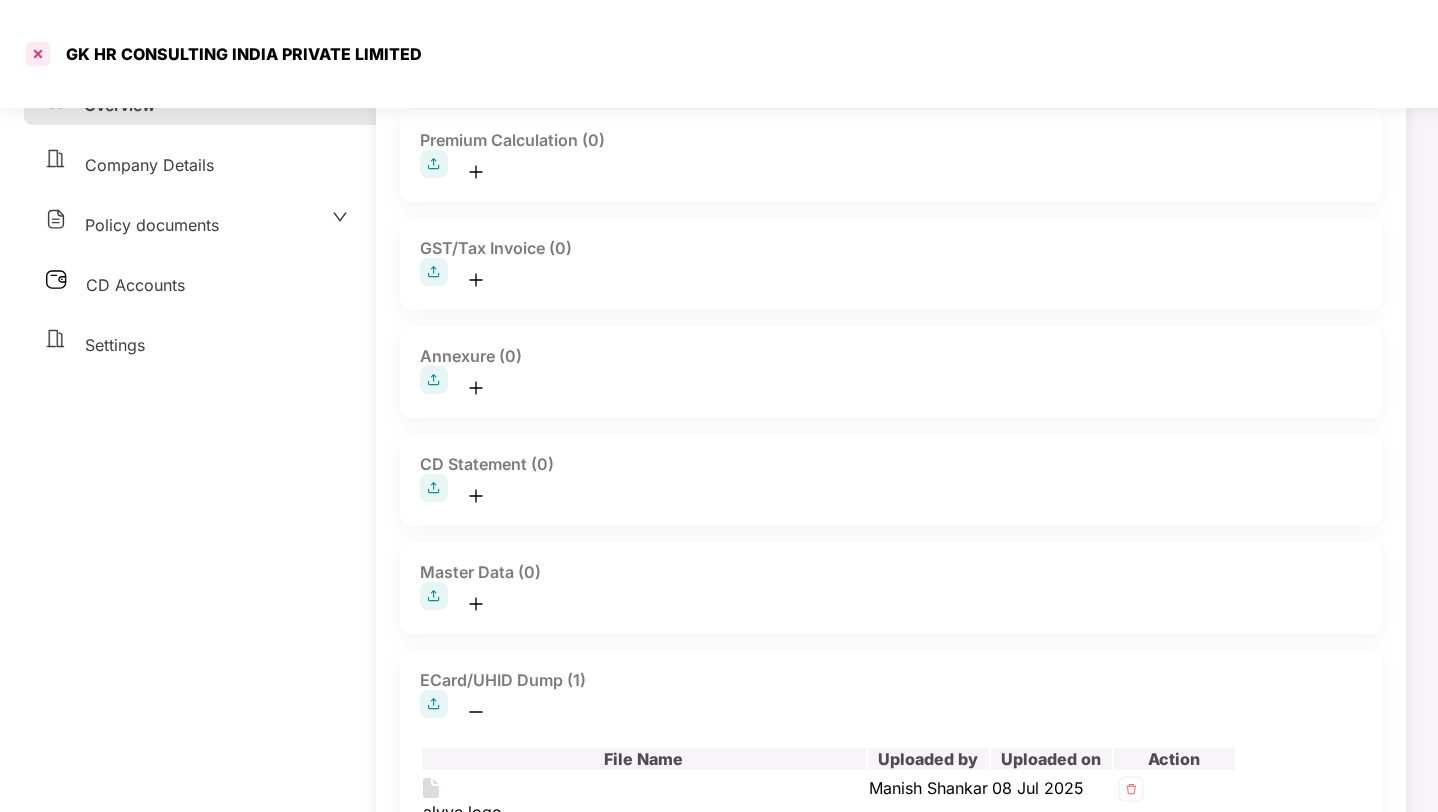 click at bounding box center [38, 54] 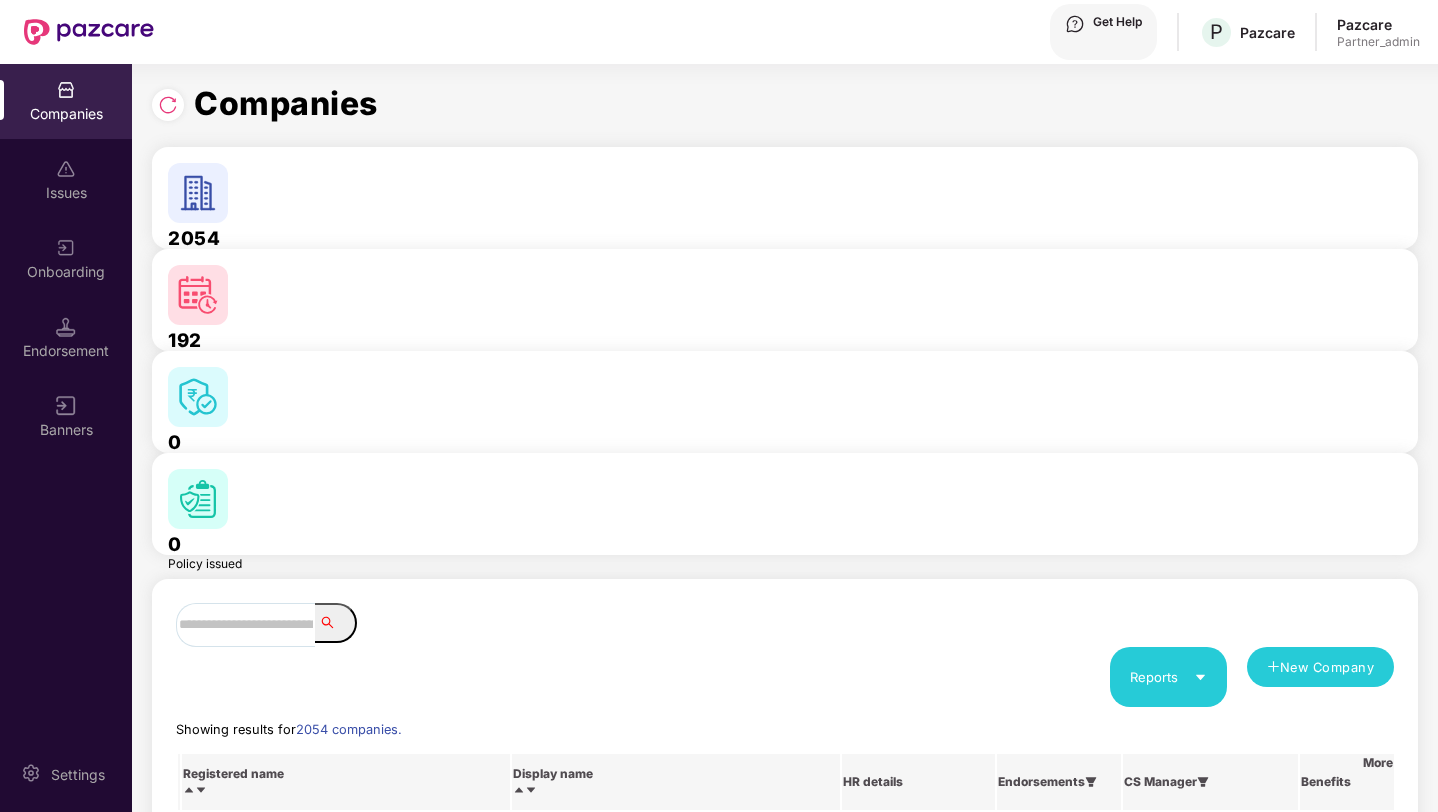 scroll, scrollTop: 0, scrollLeft: 0, axis: both 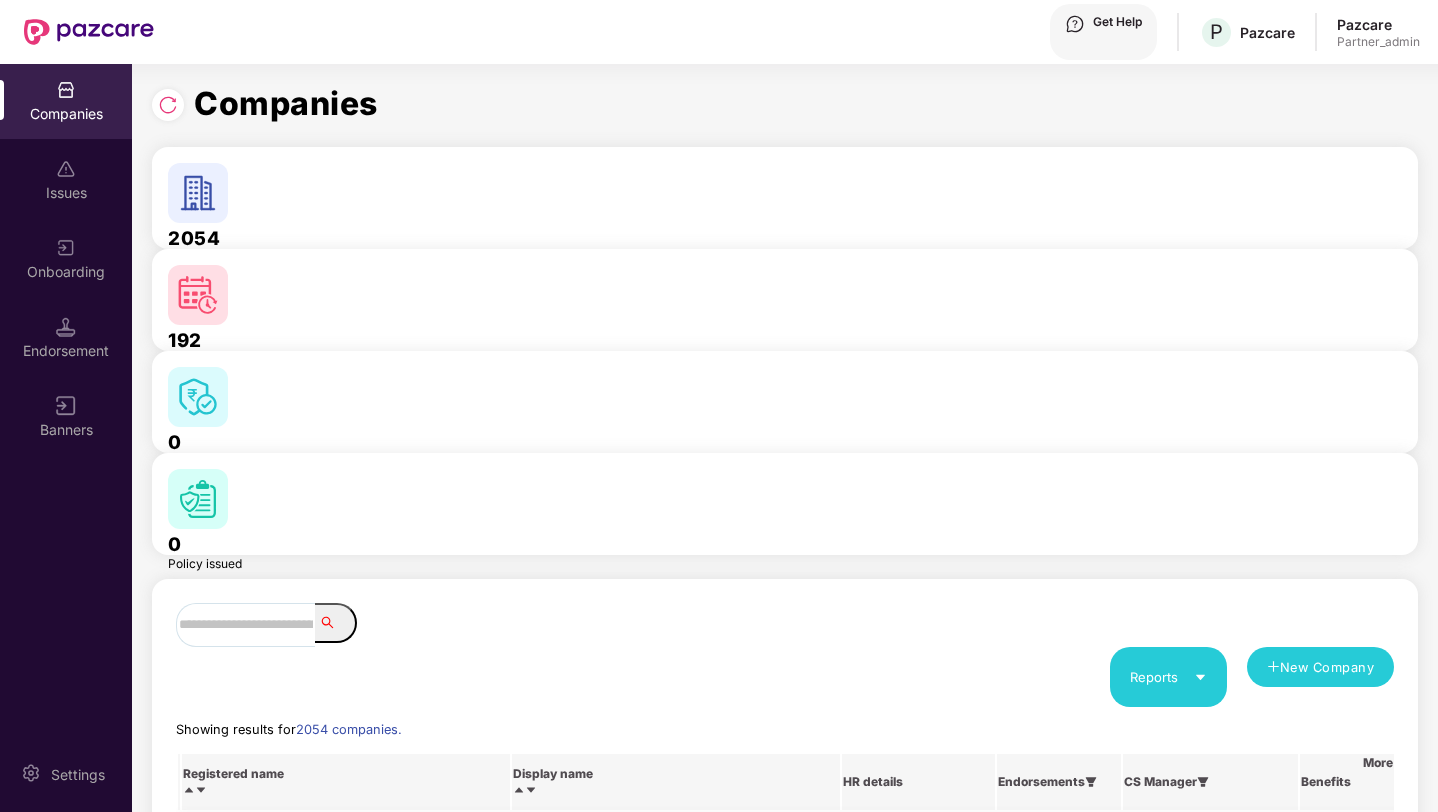 click at bounding box center (1379, 829) 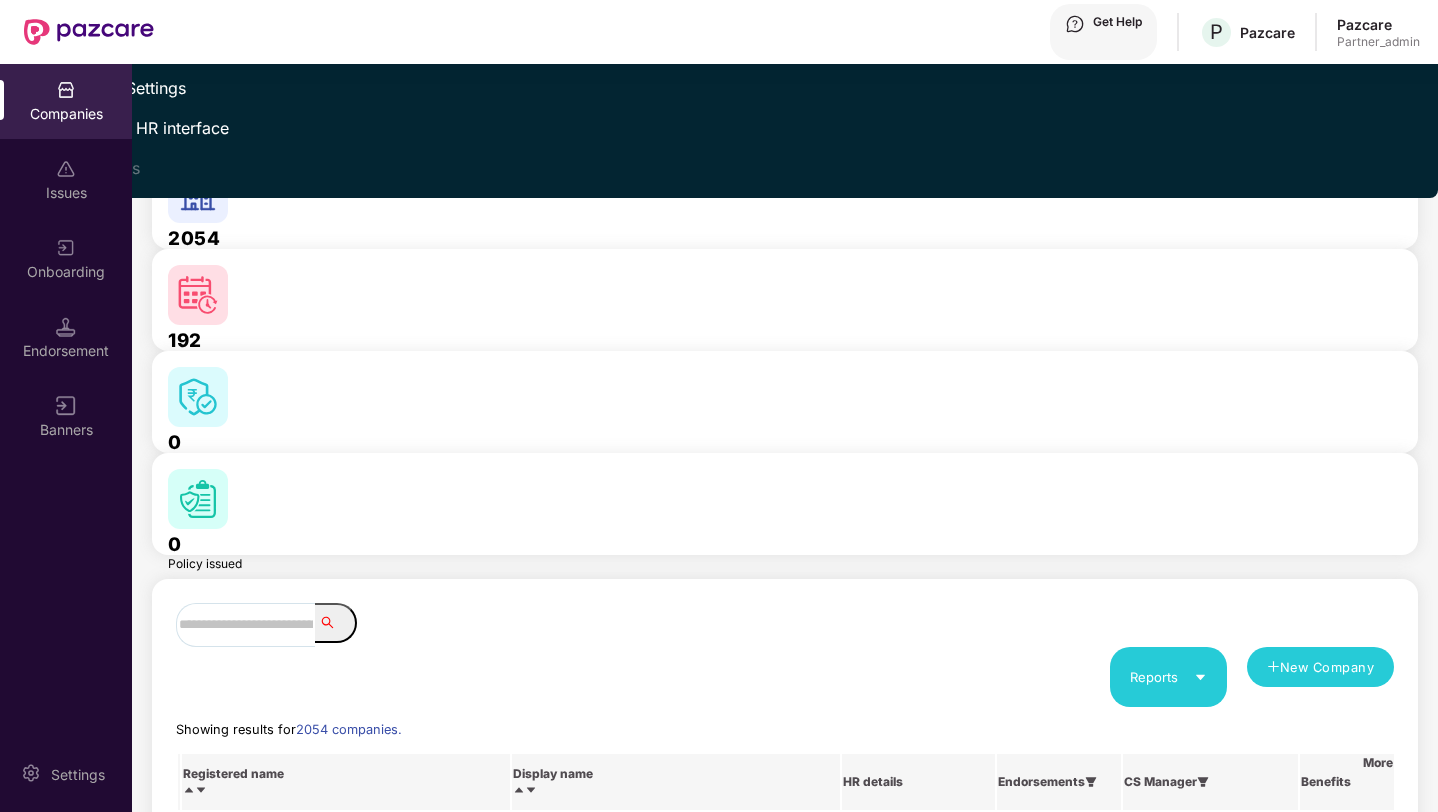 click on "Manage Policy" at bounding box center [96, 40] 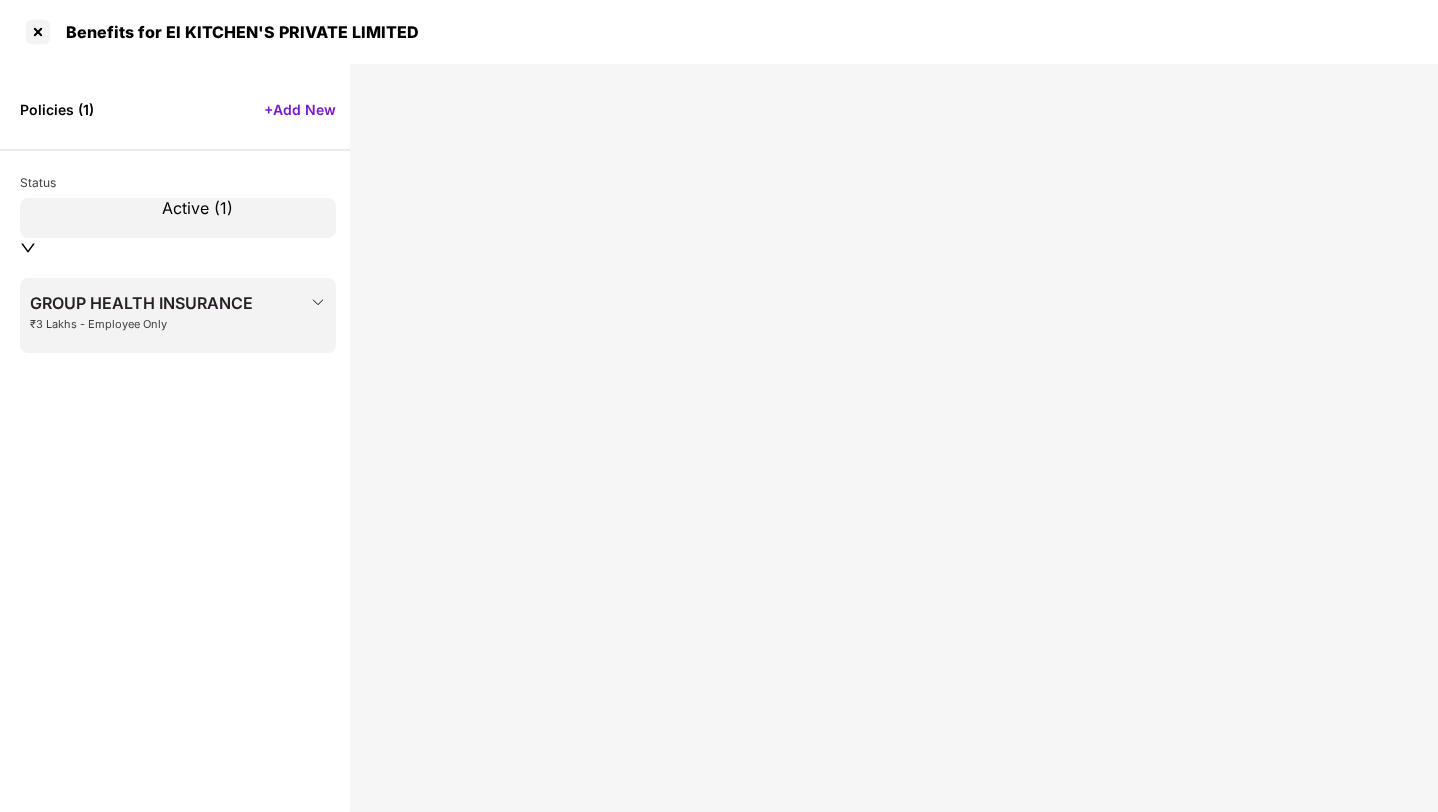 scroll, scrollTop: 409, scrollLeft: 0, axis: vertical 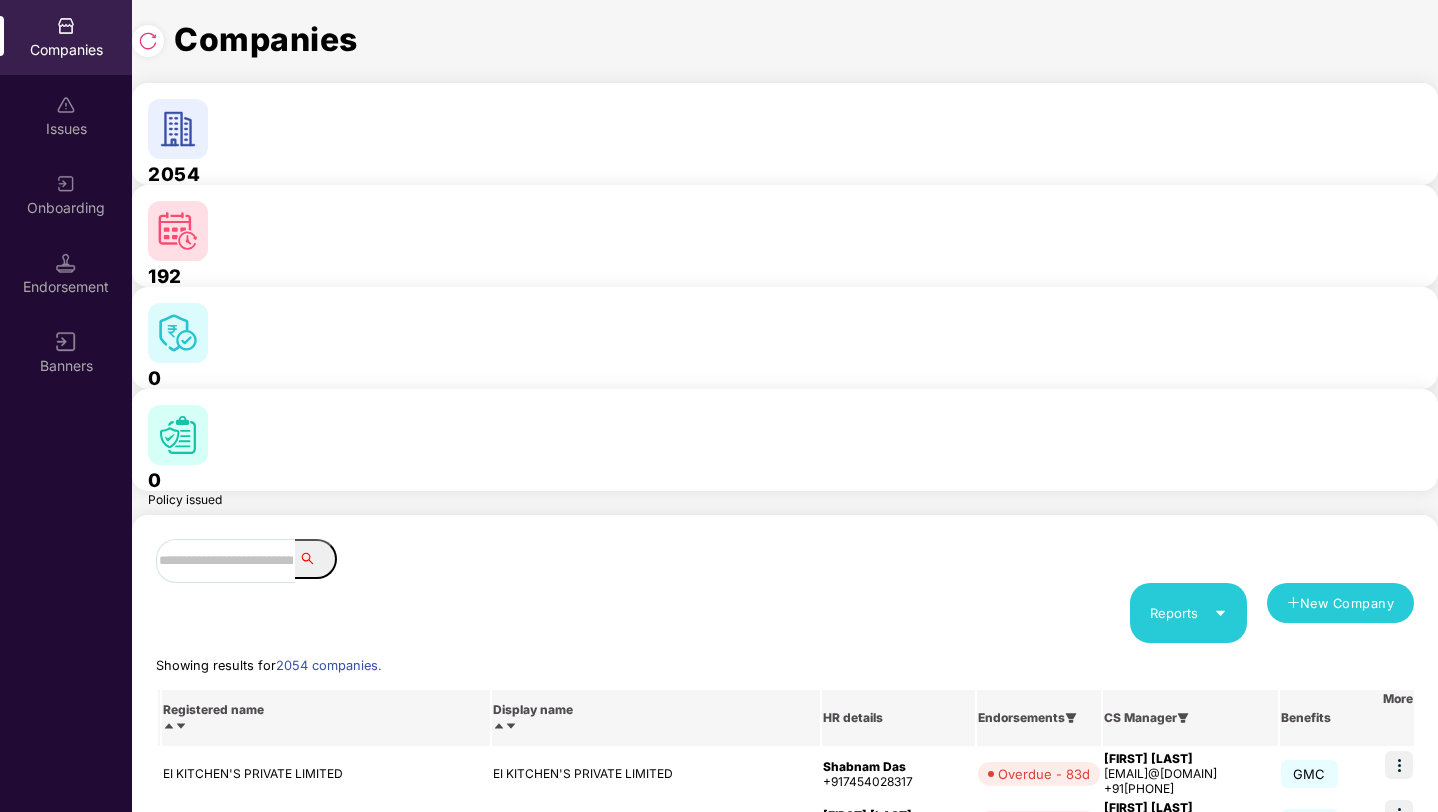 click at bounding box center [225, 561] 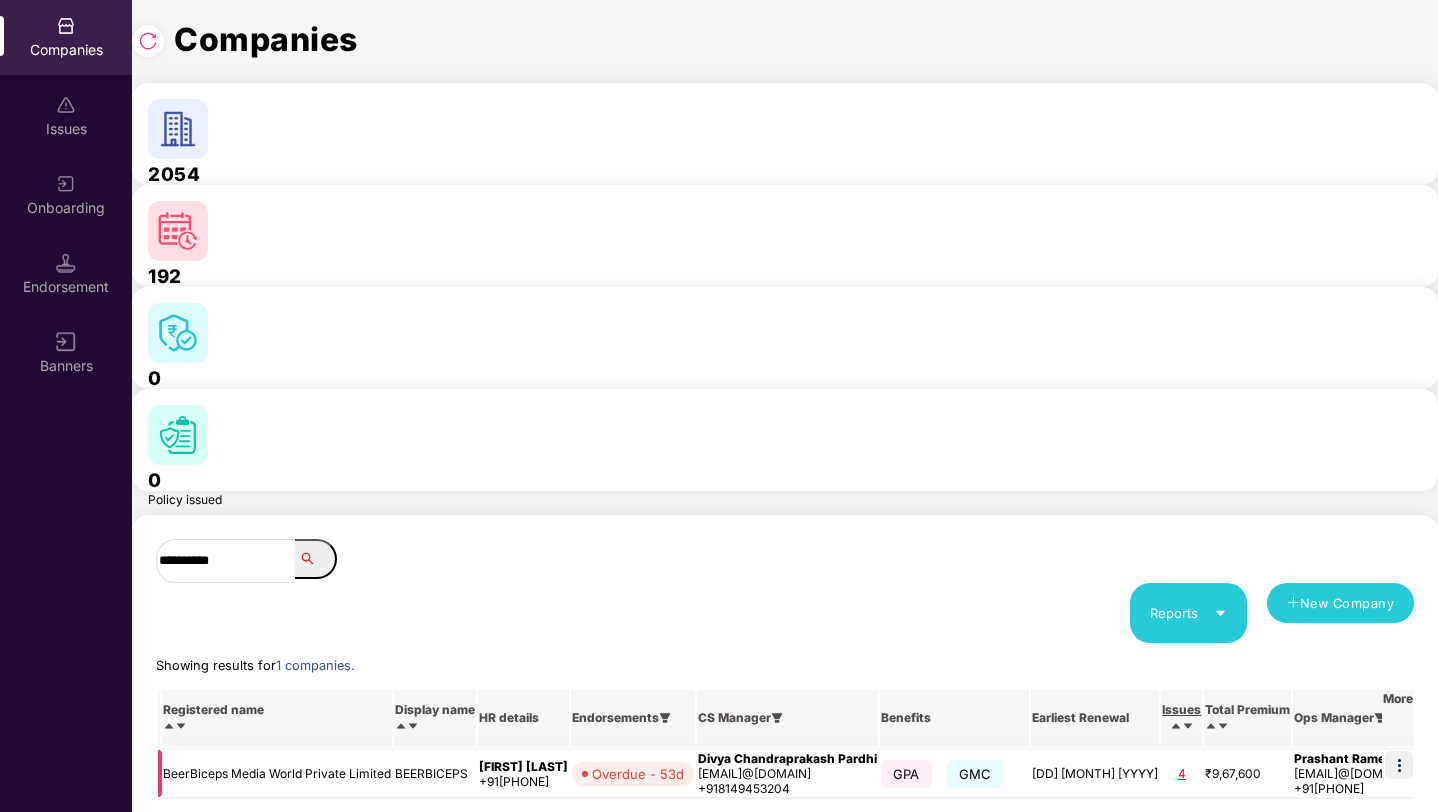 click on "Overdue - 53d" at bounding box center (633, 774) 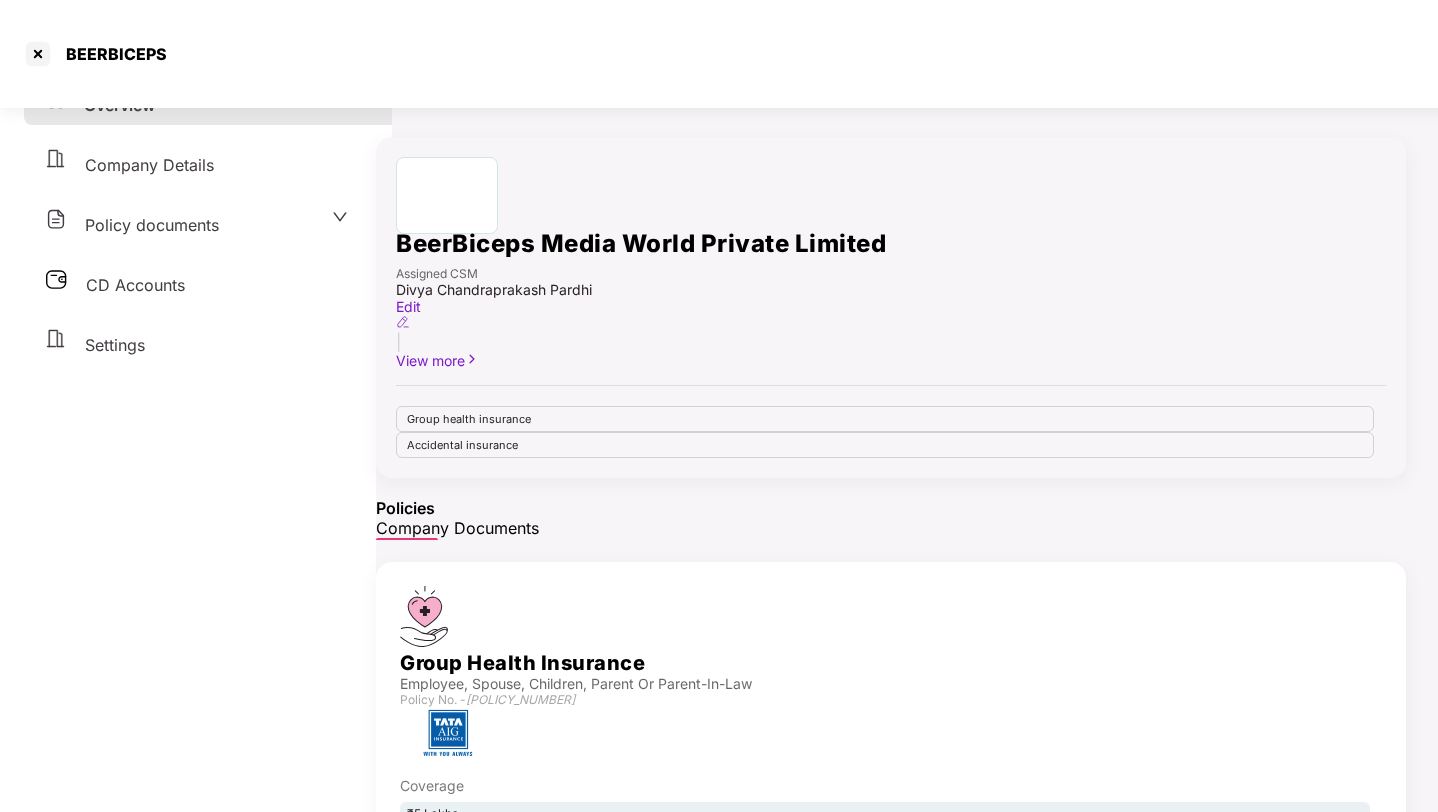 scroll, scrollTop: 72, scrollLeft: 0, axis: vertical 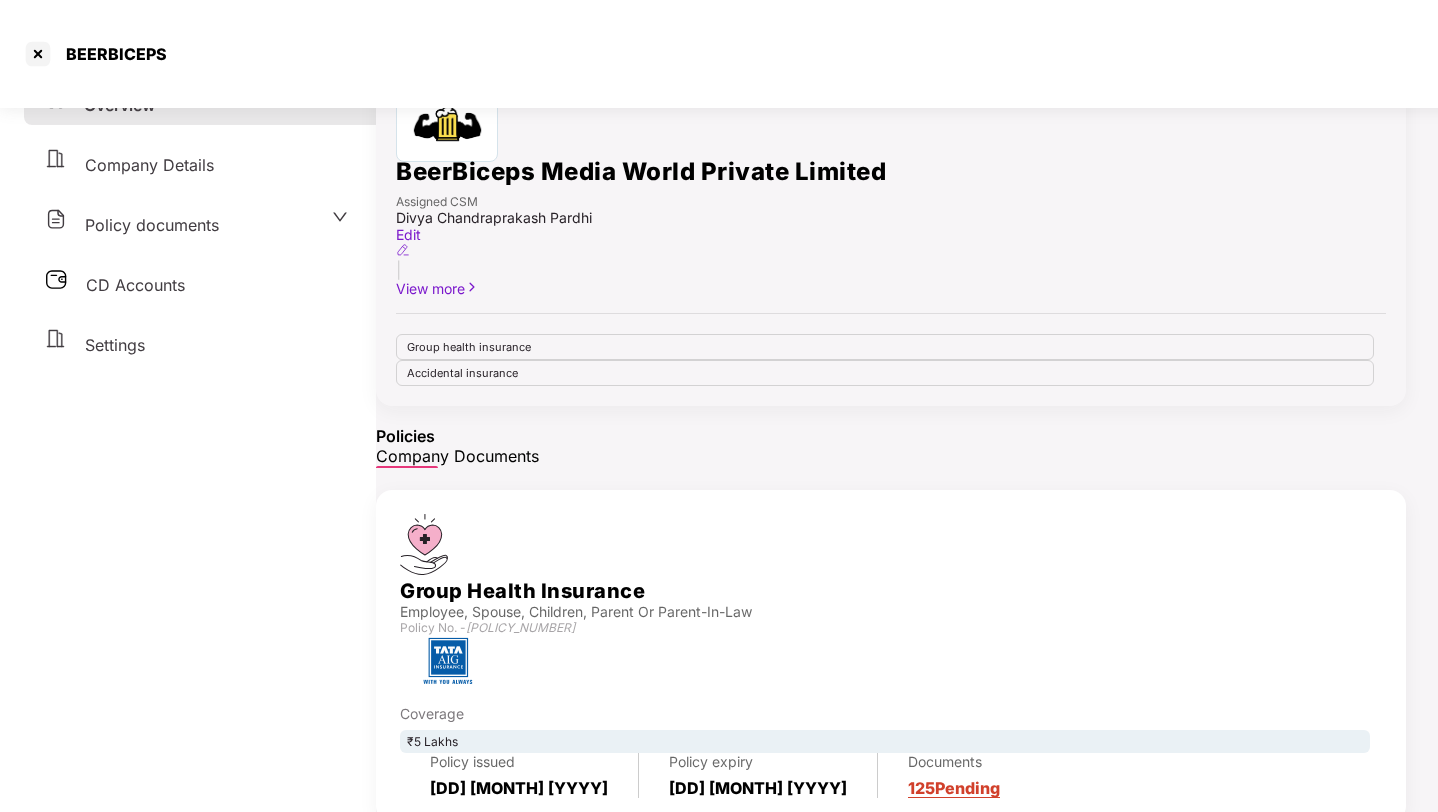 click on "125  Pending" at bounding box center [954, 788] 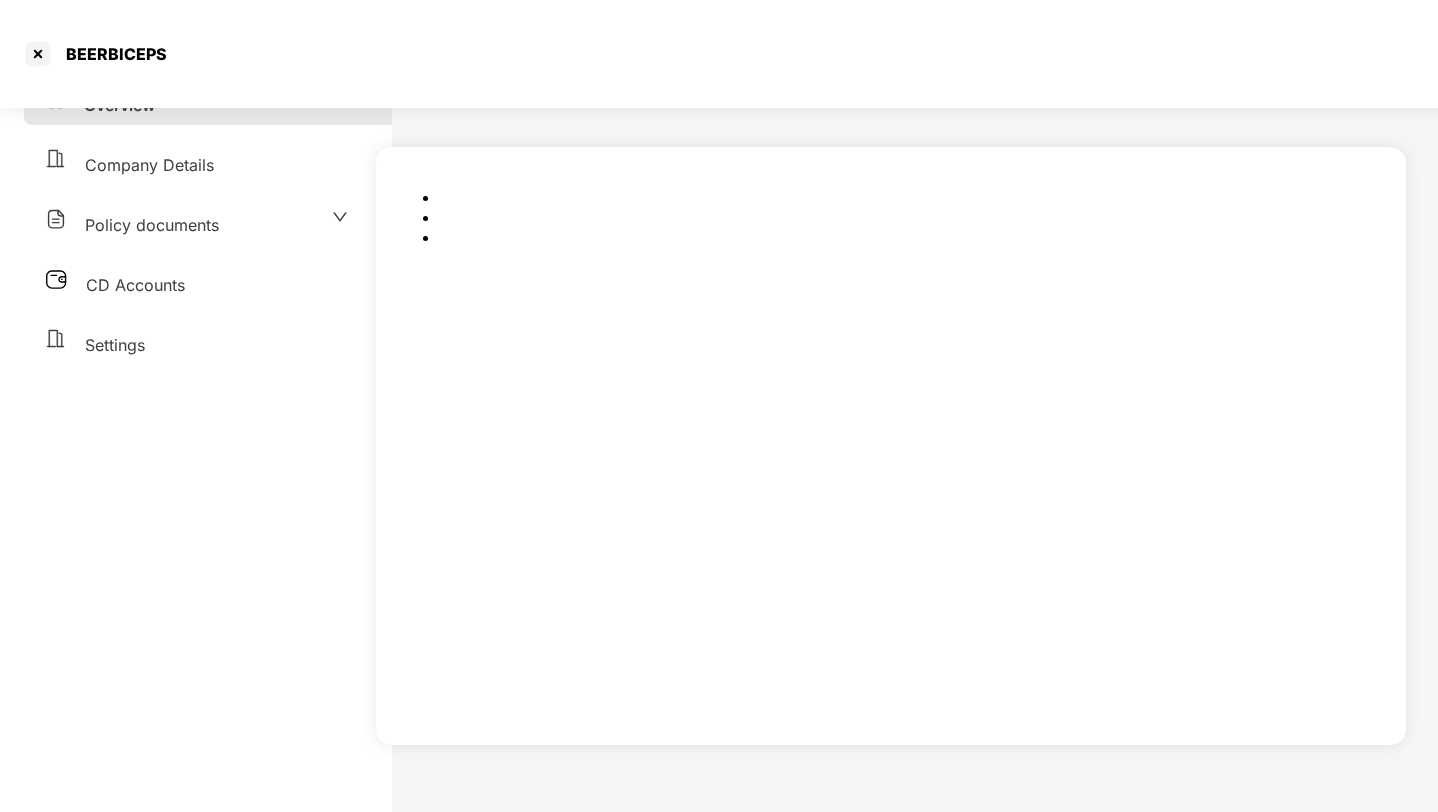 scroll, scrollTop: 55, scrollLeft: 0, axis: vertical 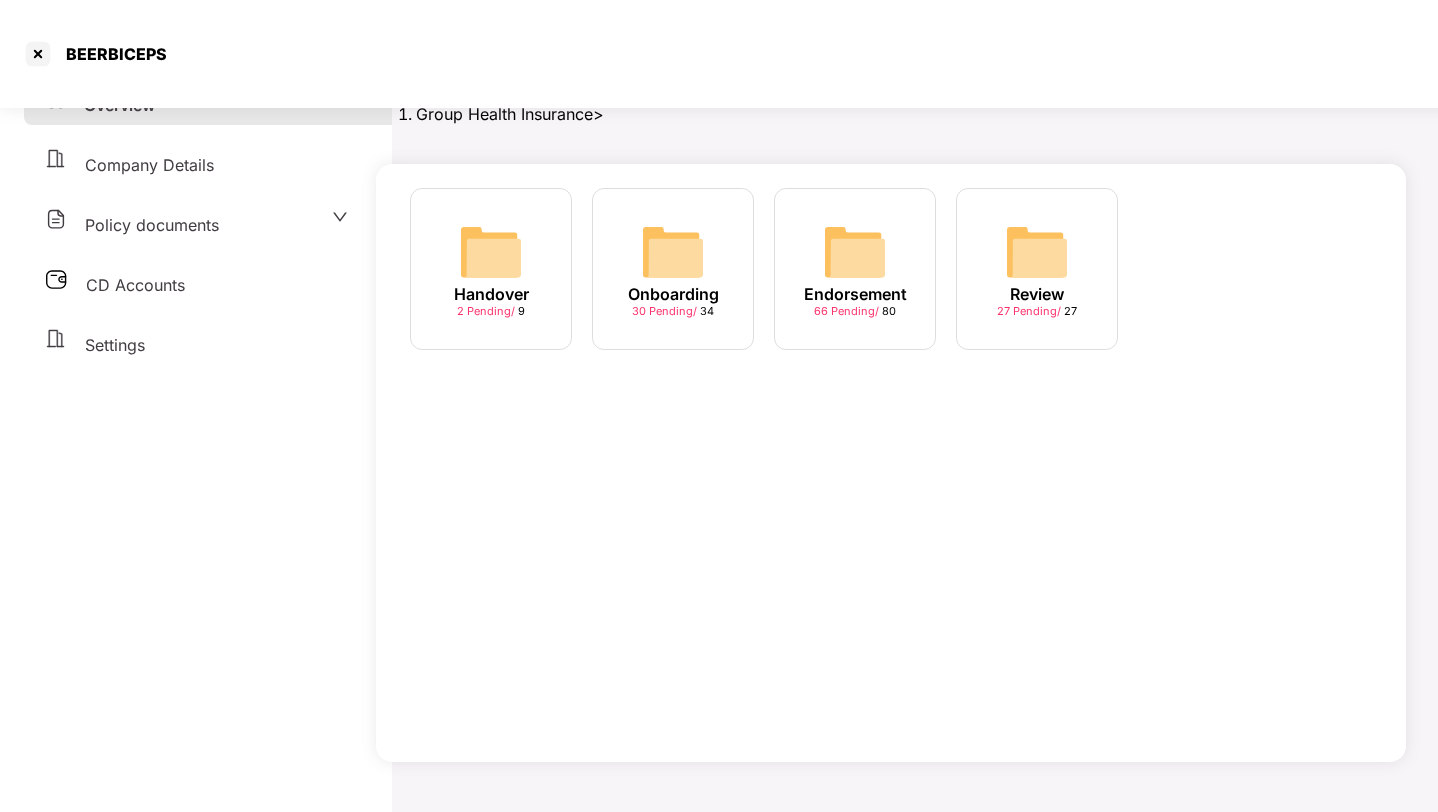 click at bounding box center (491, 252) 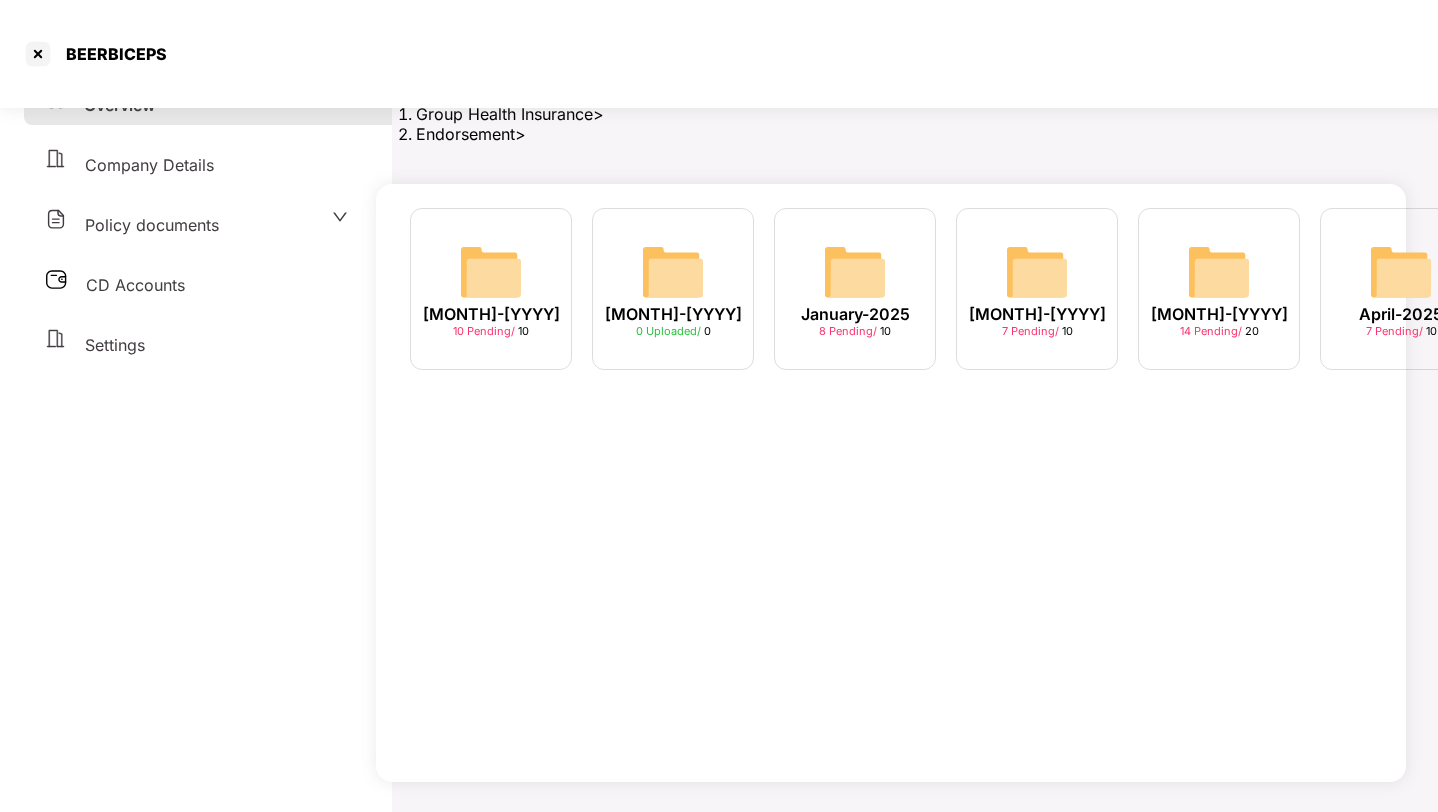 click at bounding box center (491, 272) 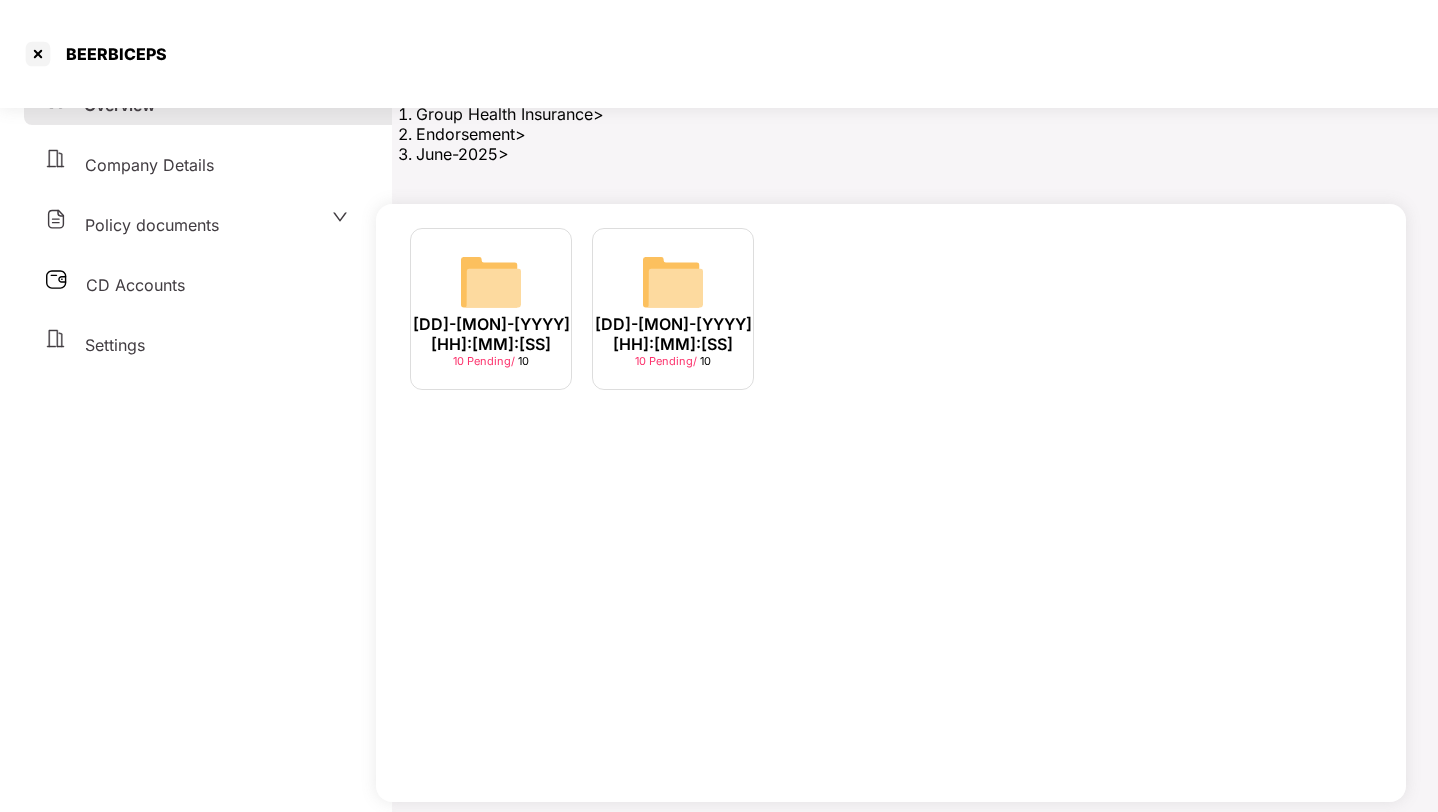 click at bounding box center (491, 282) 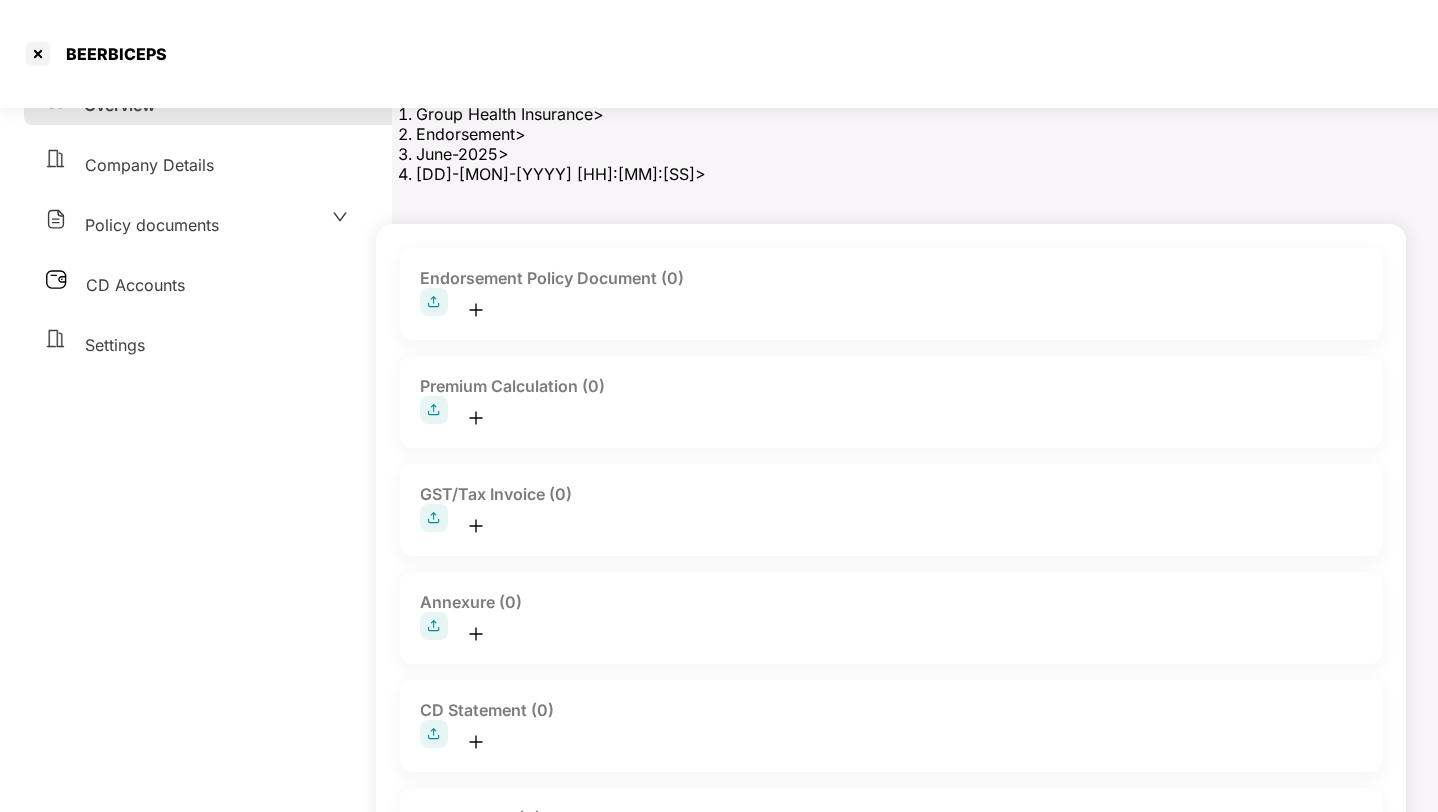 scroll, scrollTop: 72, scrollLeft: 0, axis: vertical 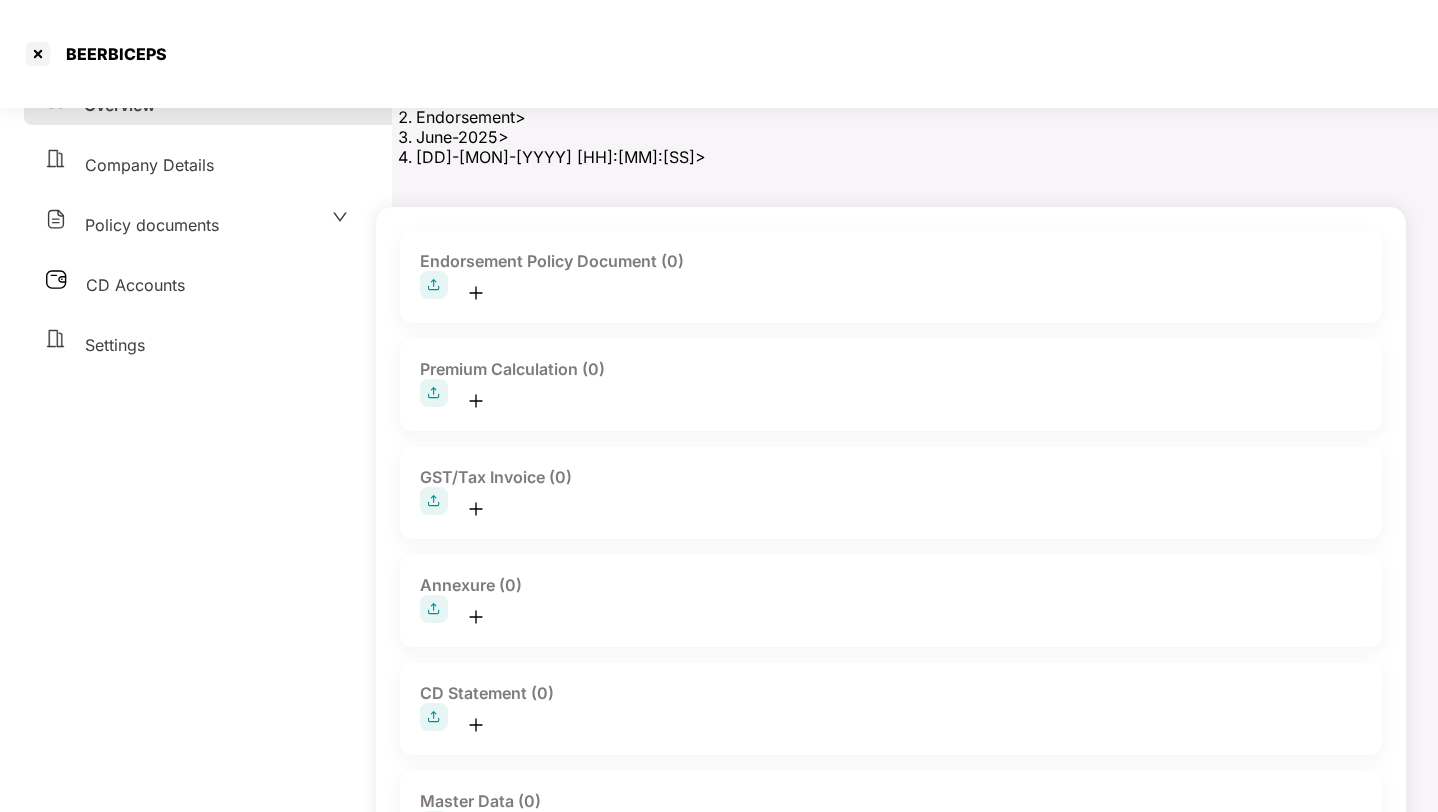 click on "CD Statement (0)" at bounding box center (891, 277) 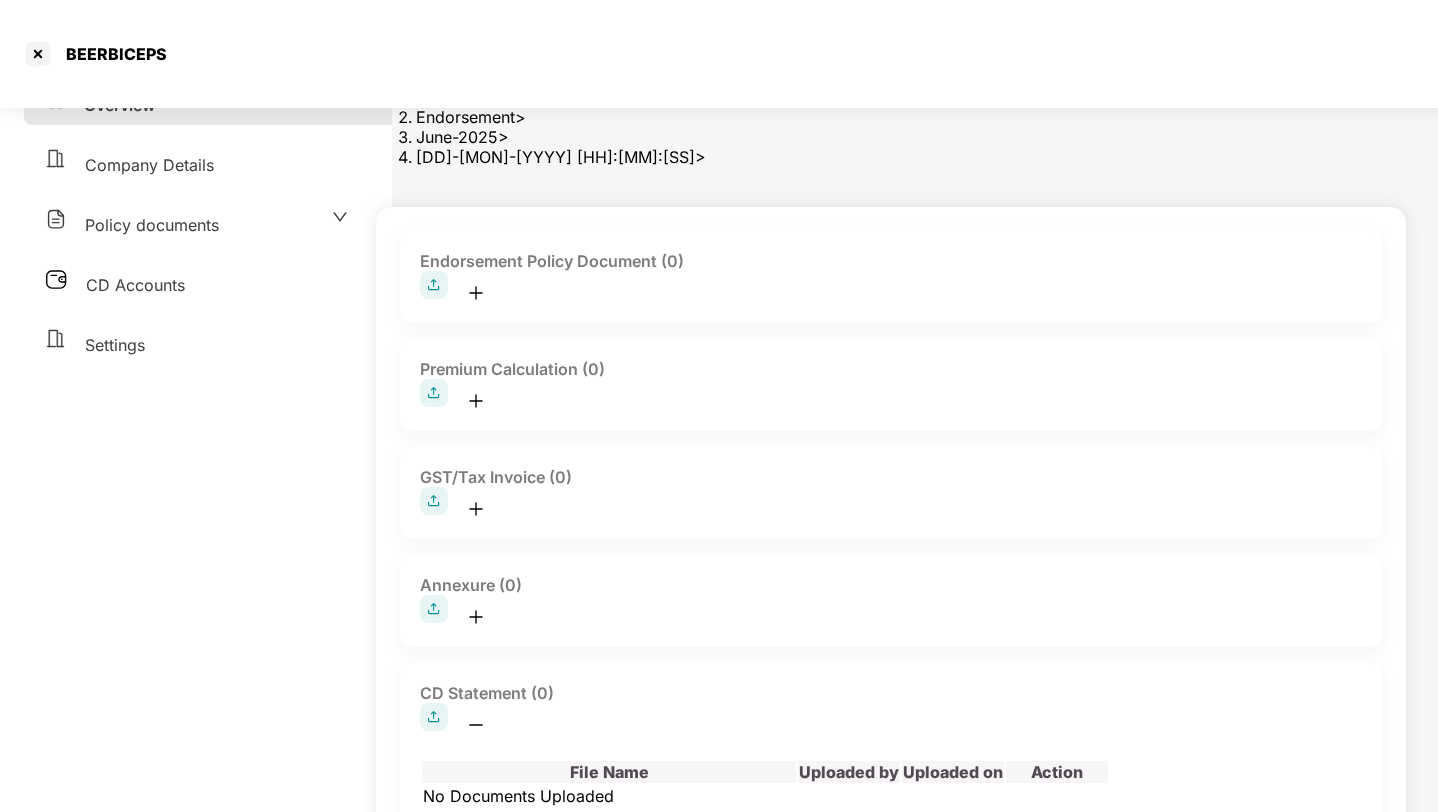 click at bounding box center (434, 285) 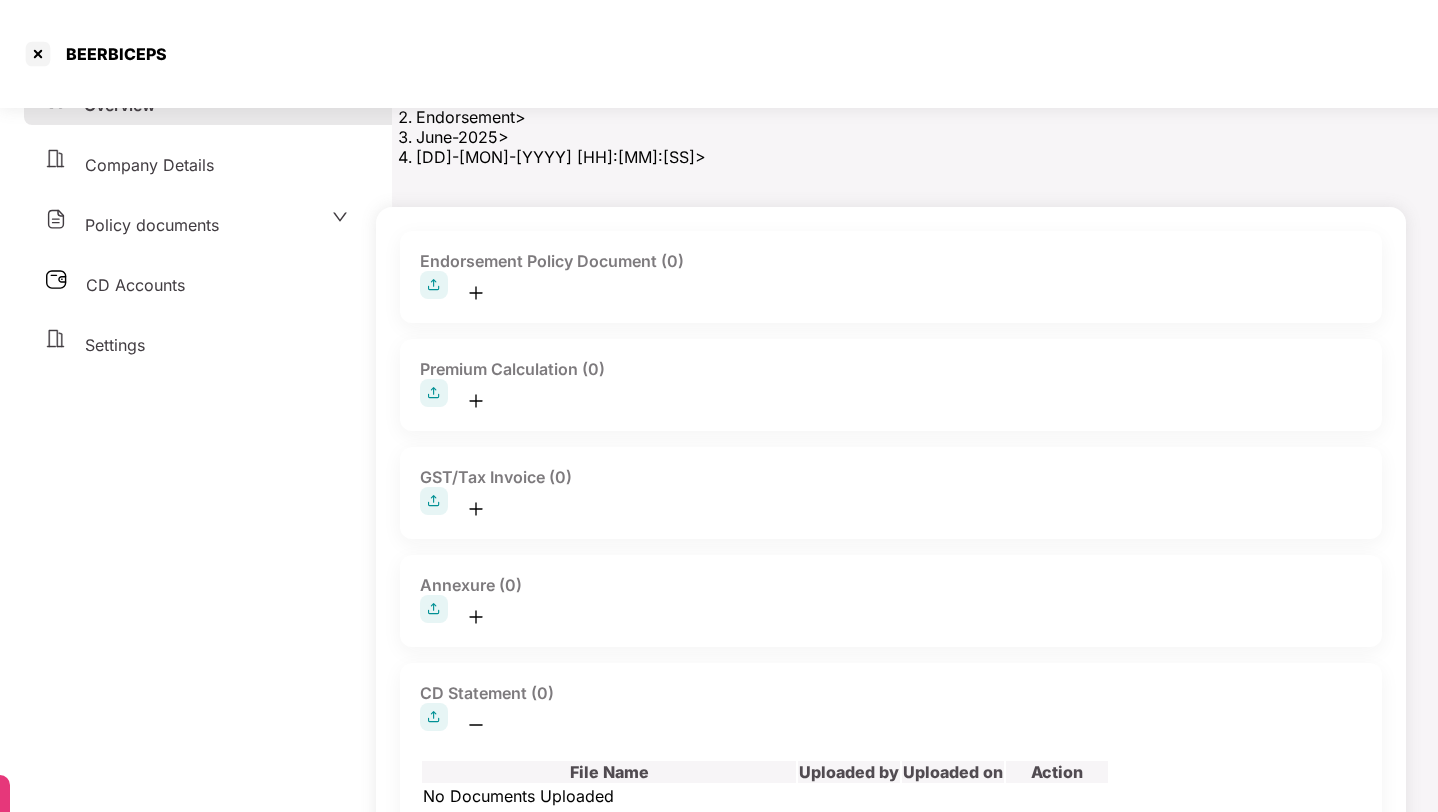 click on "All file types are supported" at bounding box center (330, 952) 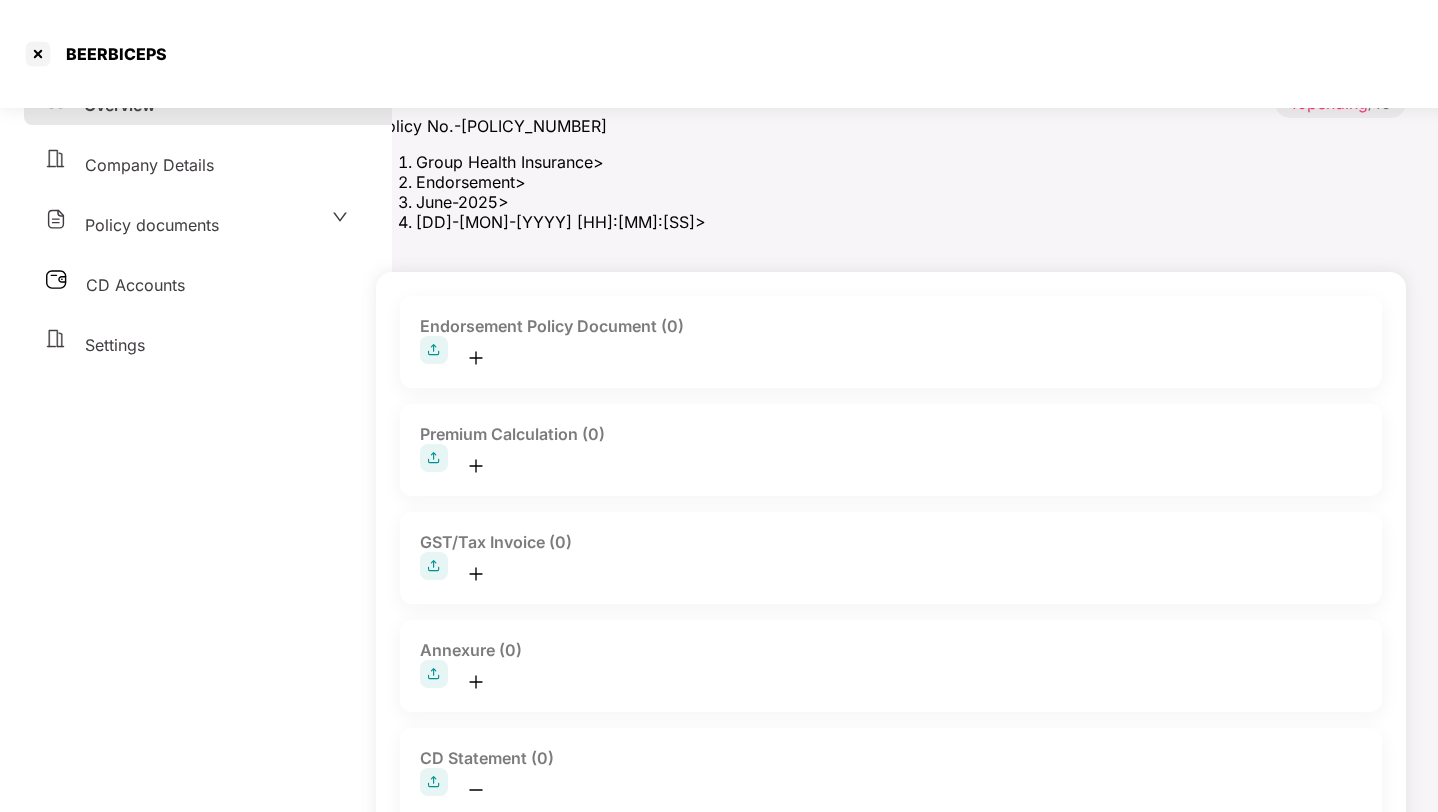 scroll, scrollTop: 0, scrollLeft: 0, axis: both 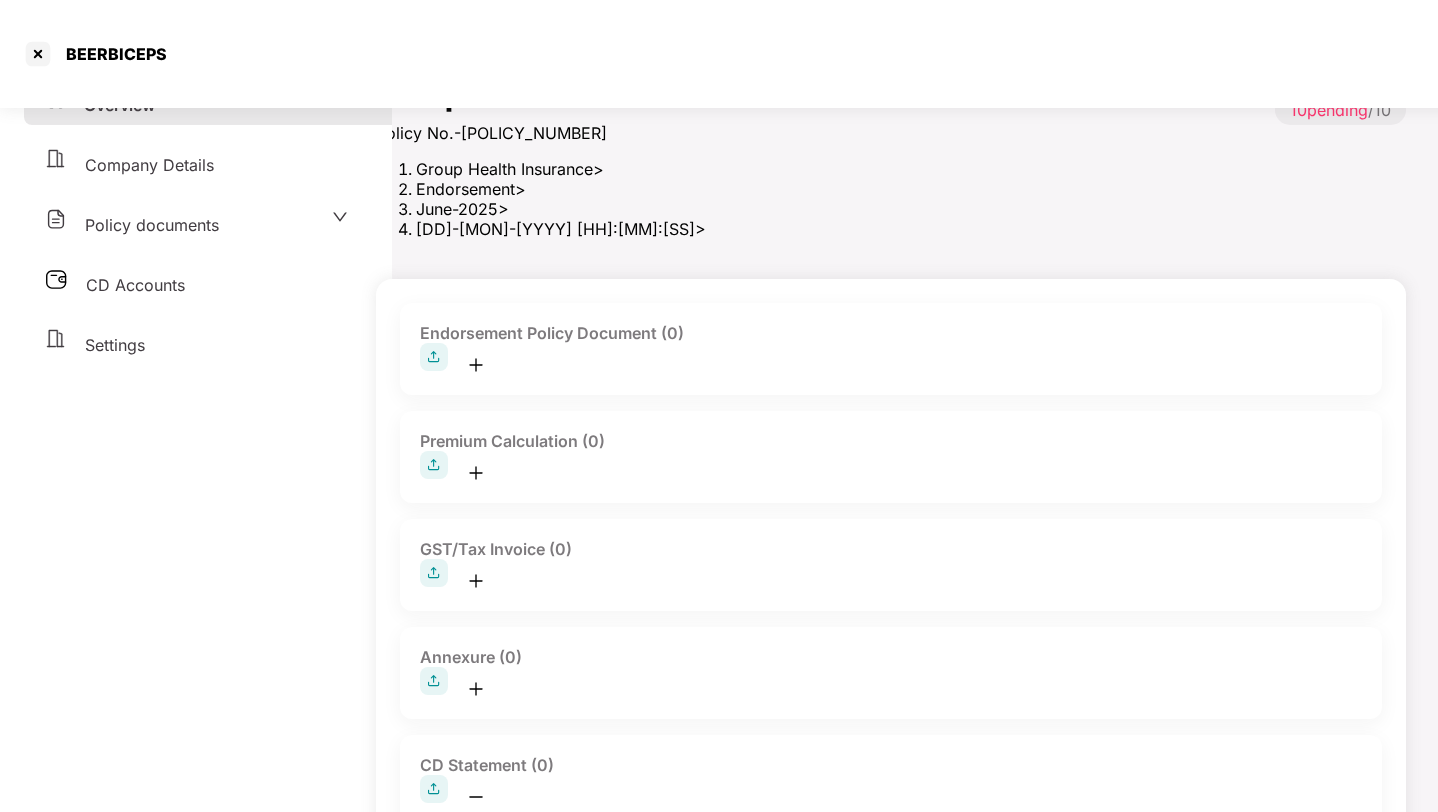click on "Save & Continue" at bounding box center [330, 1316] 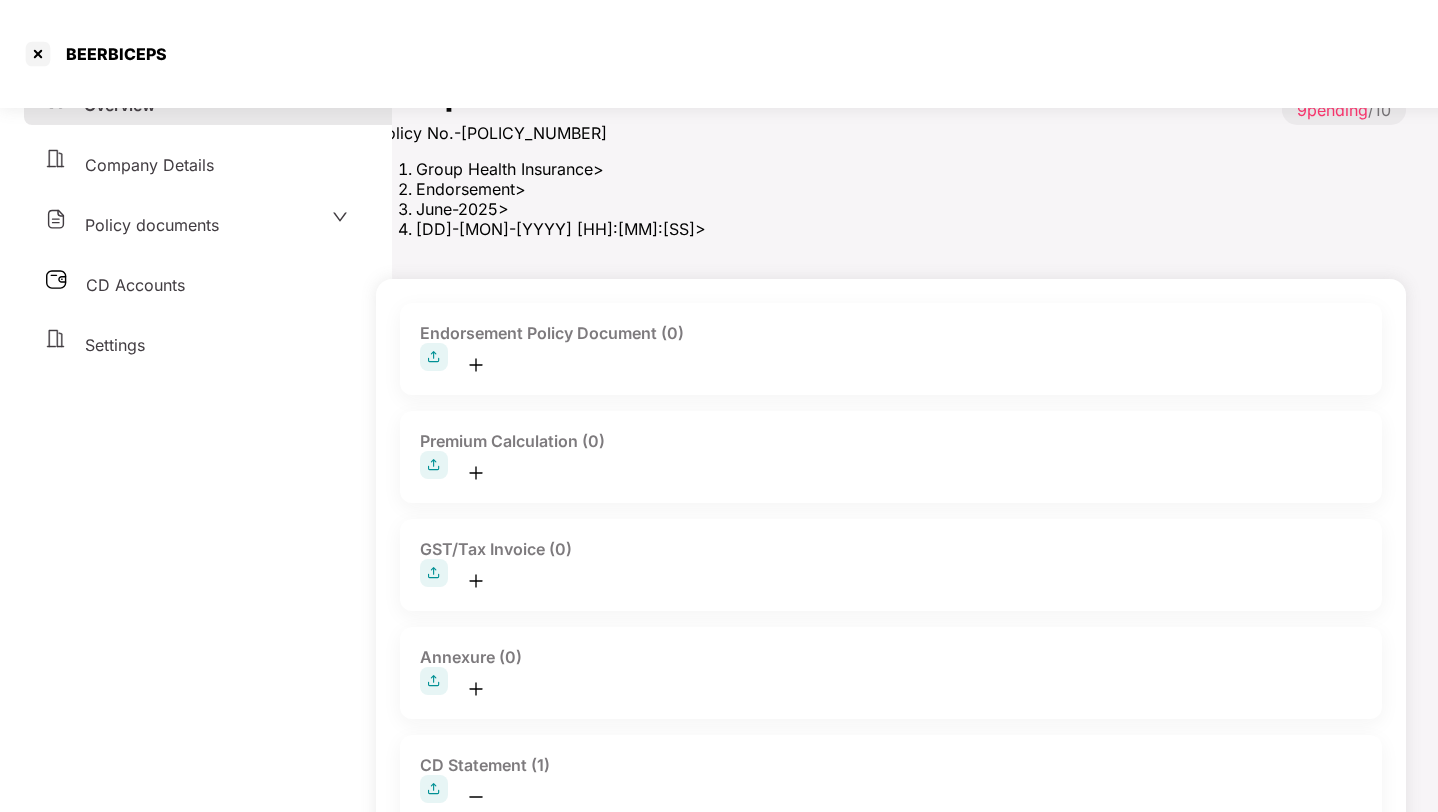 scroll, scrollTop: 118, scrollLeft: 0, axis: vertical 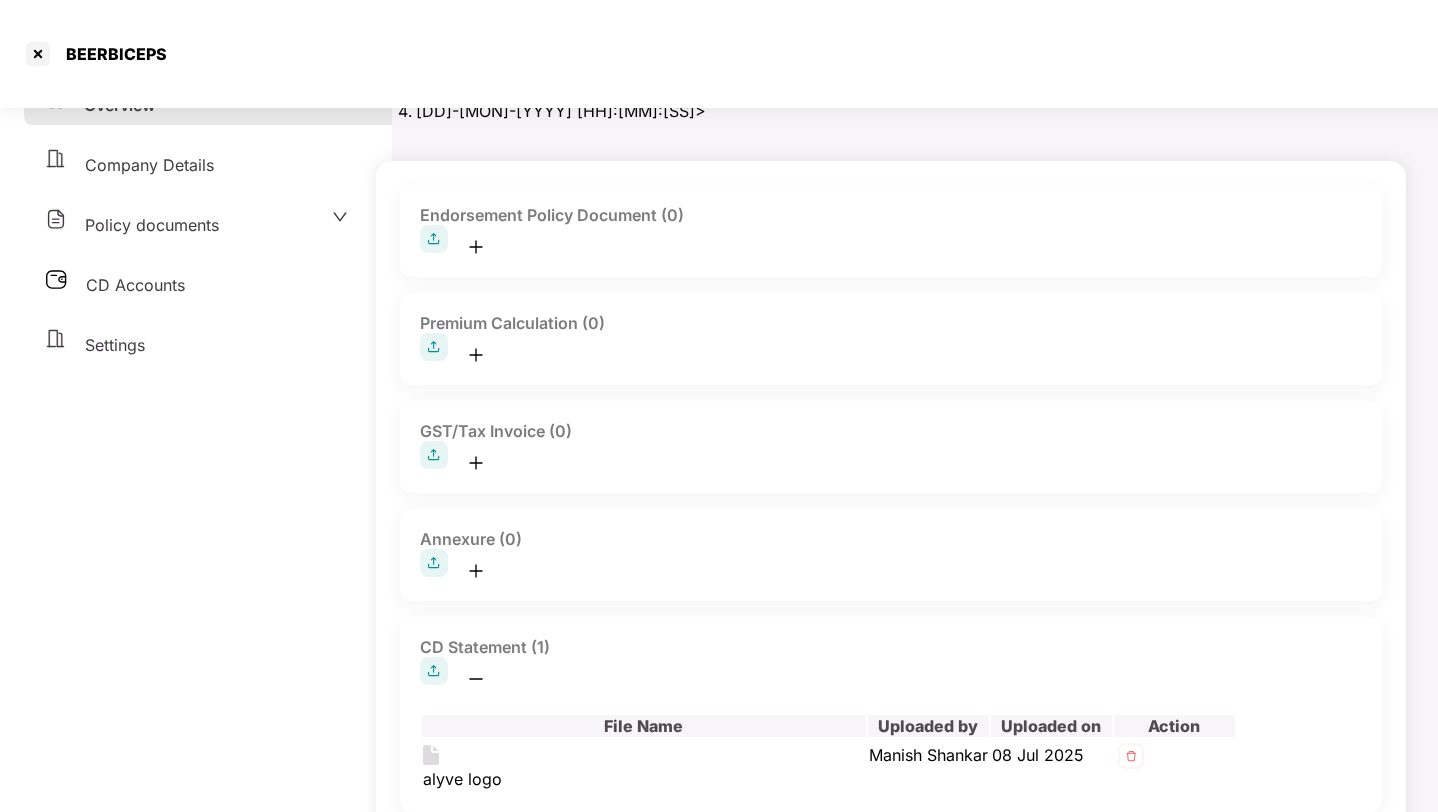 click at bounding box center (1131, 756) 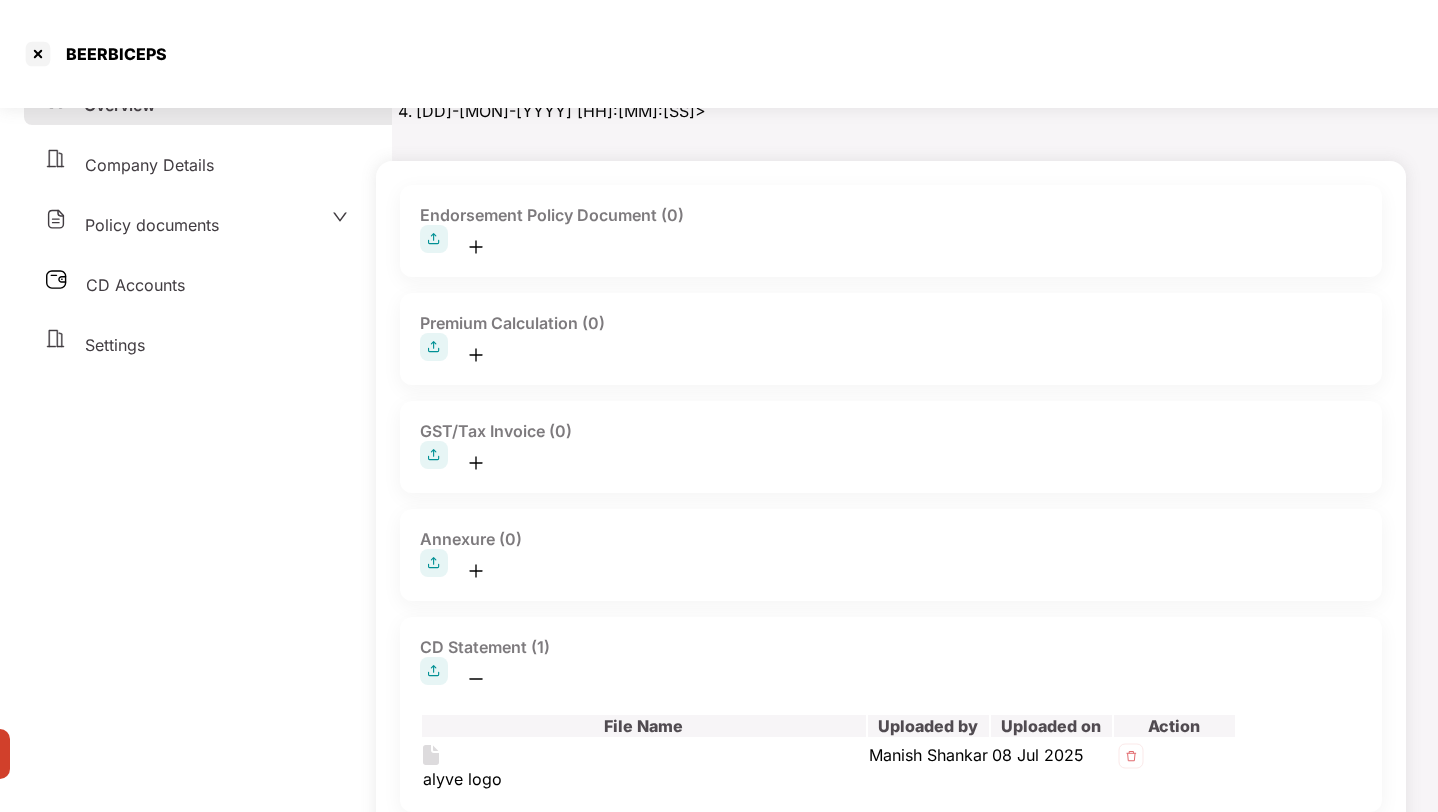 click on "Yes, delete" at bounding box center [330, 902] 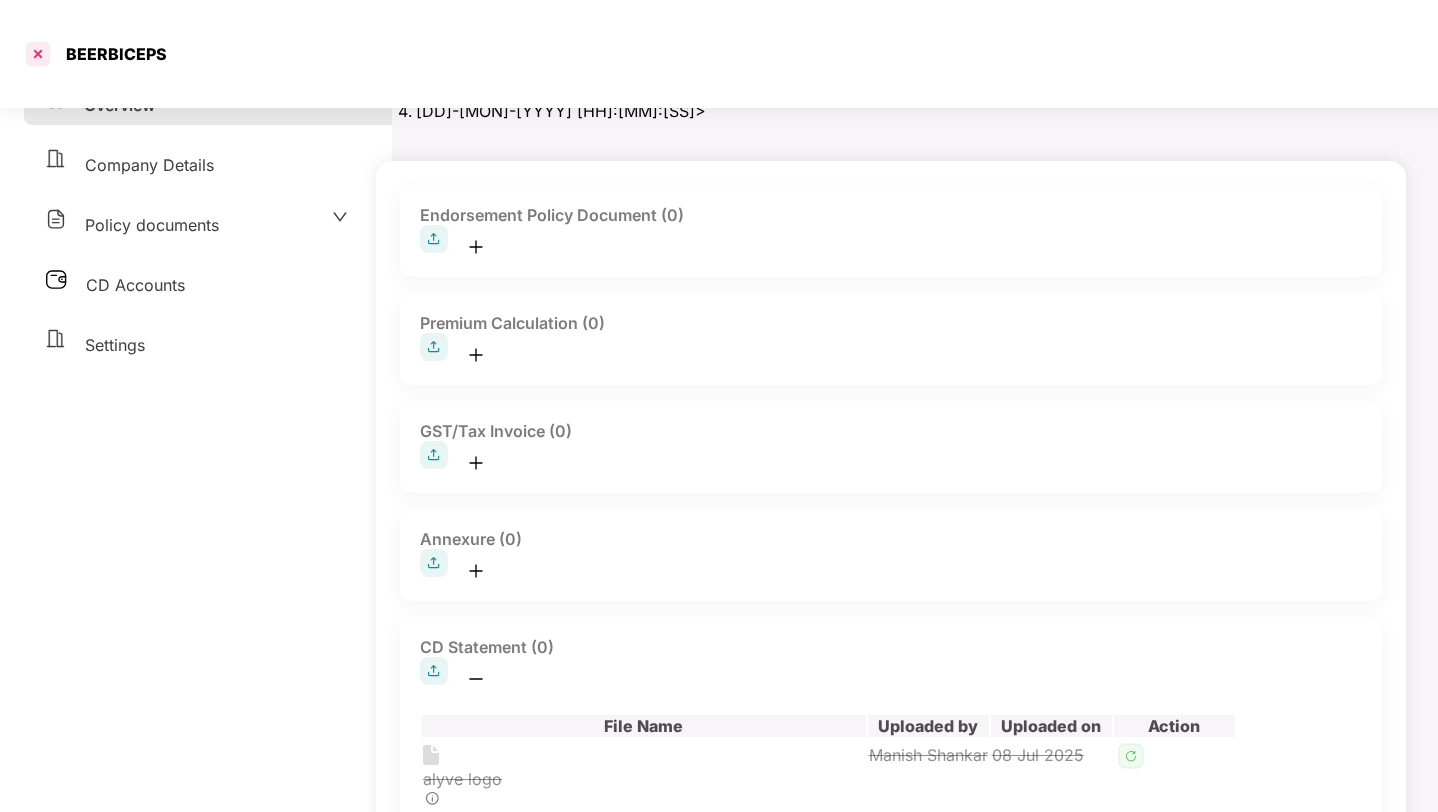 click at bounding box center [38, 54] 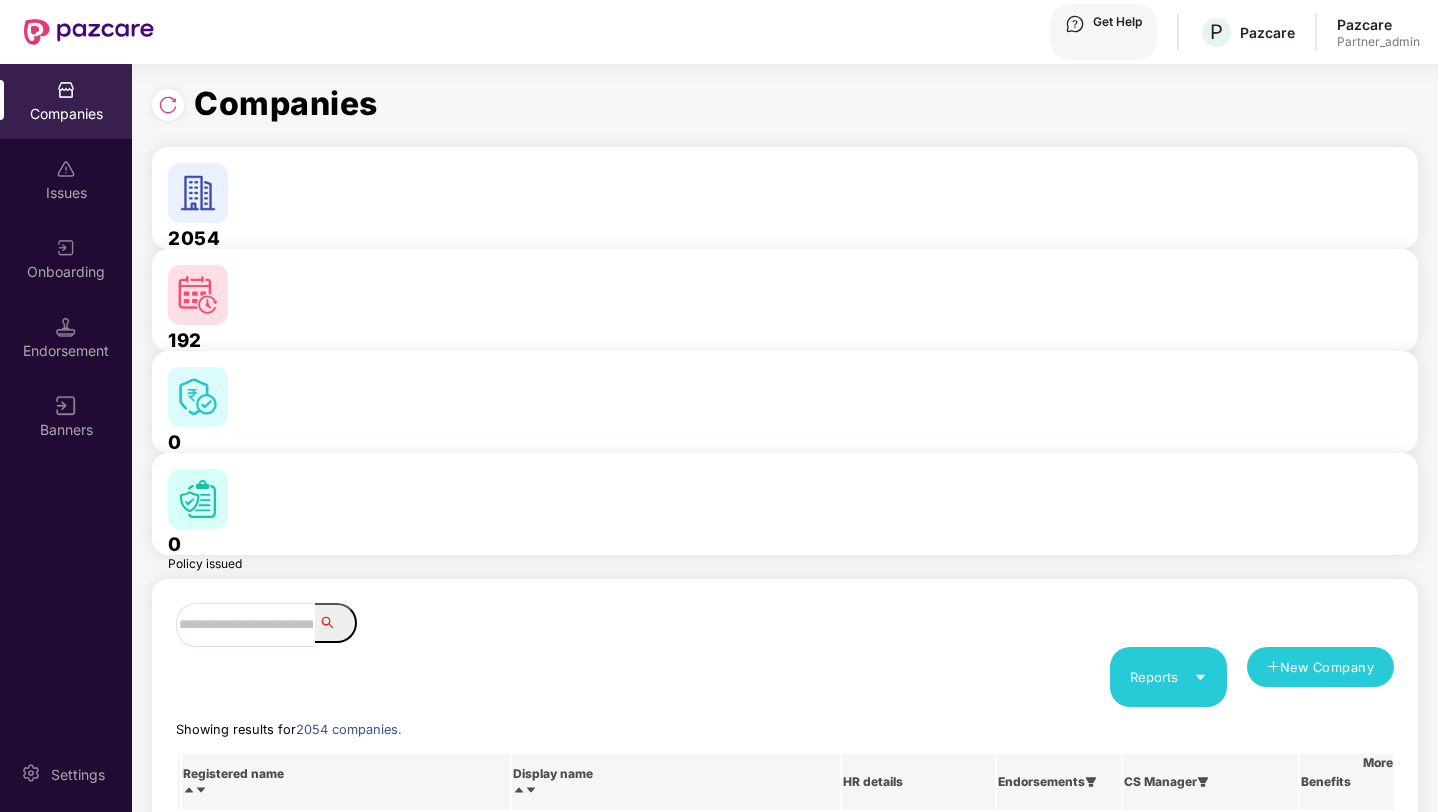 scroll, scrollTop: 0, scrollLeft: 0, axis: both 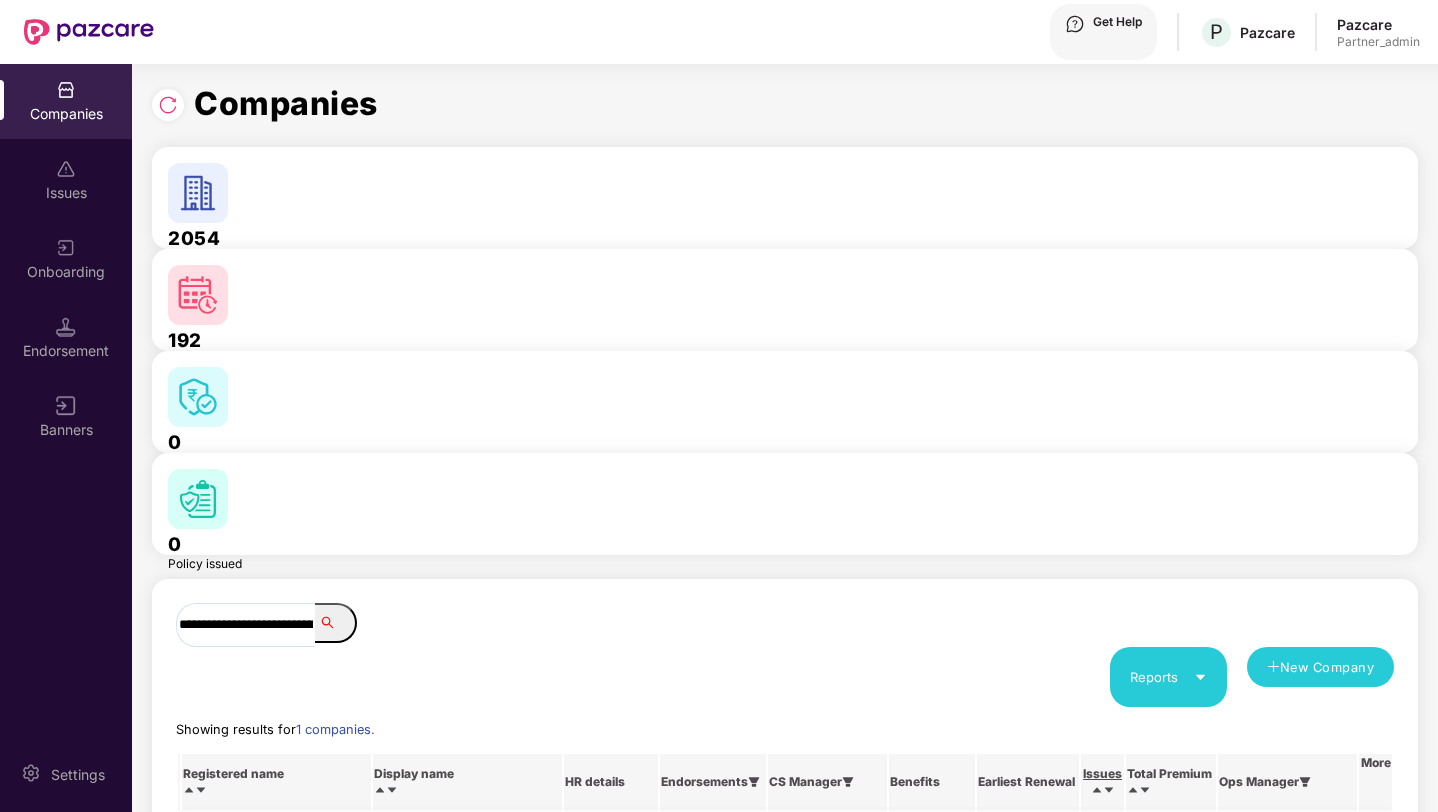 click on "Poptech Growth Private Limited" at bounding box center (467, 837) 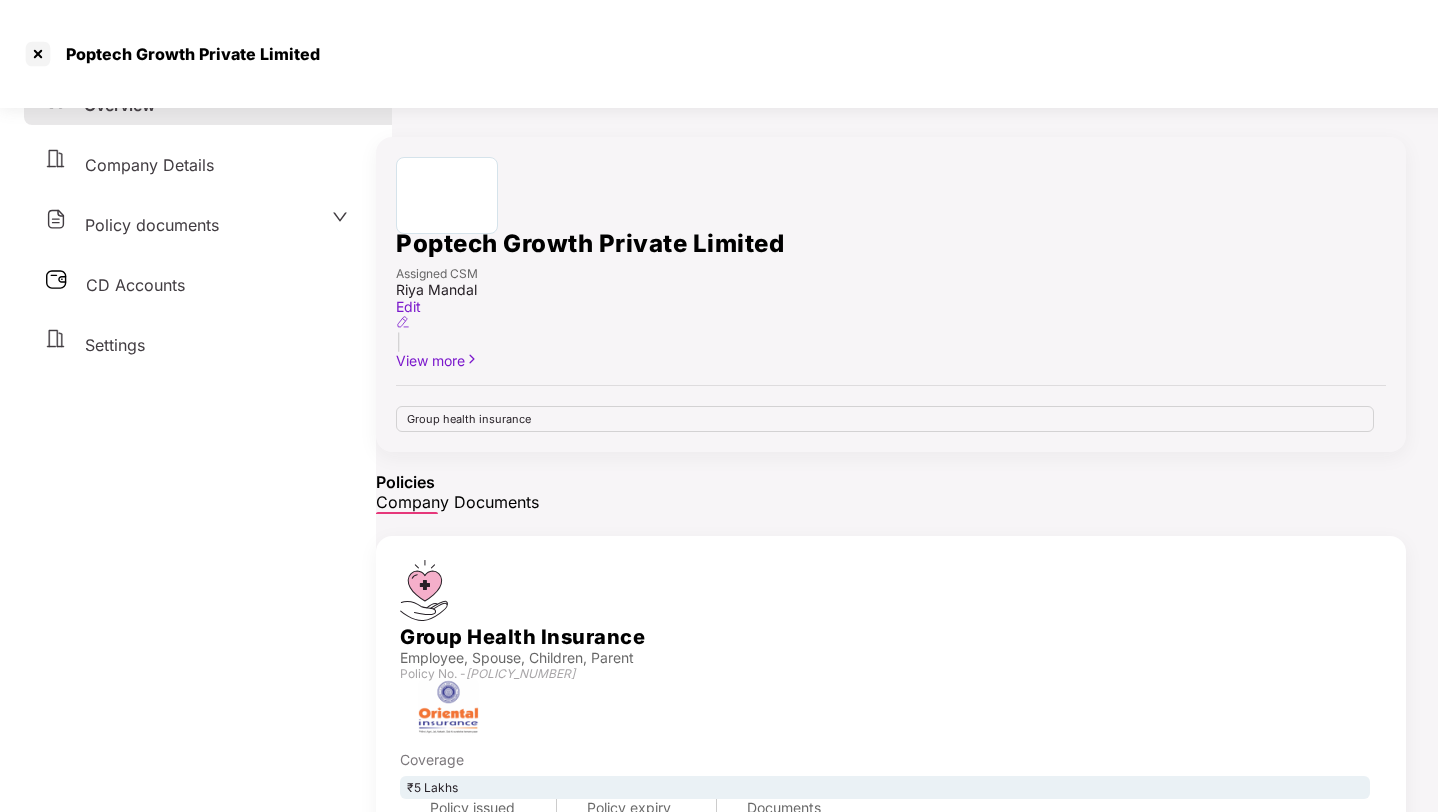 click on "82  Pending" at bounding box center (790, 834) 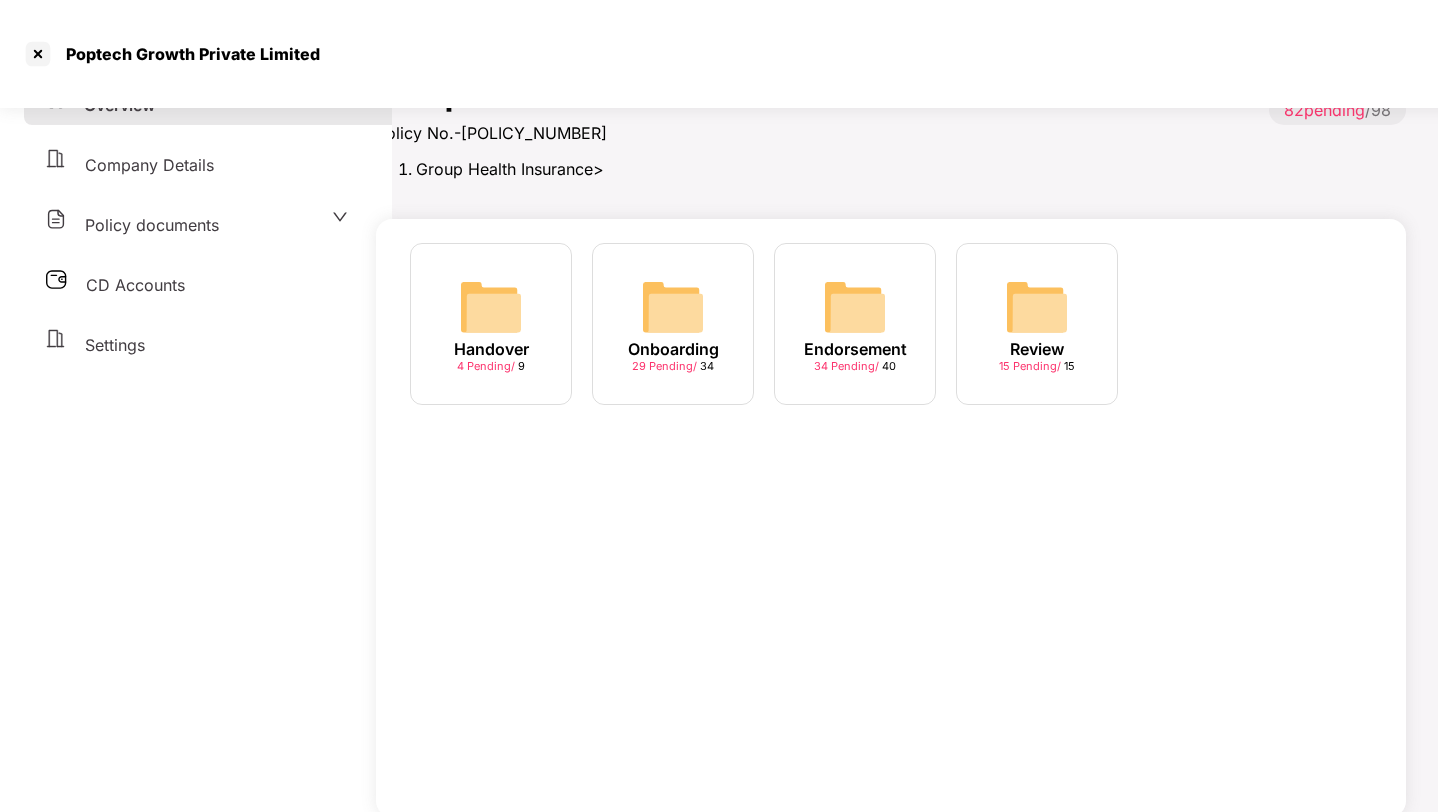 click at bounding box center [491, 307] 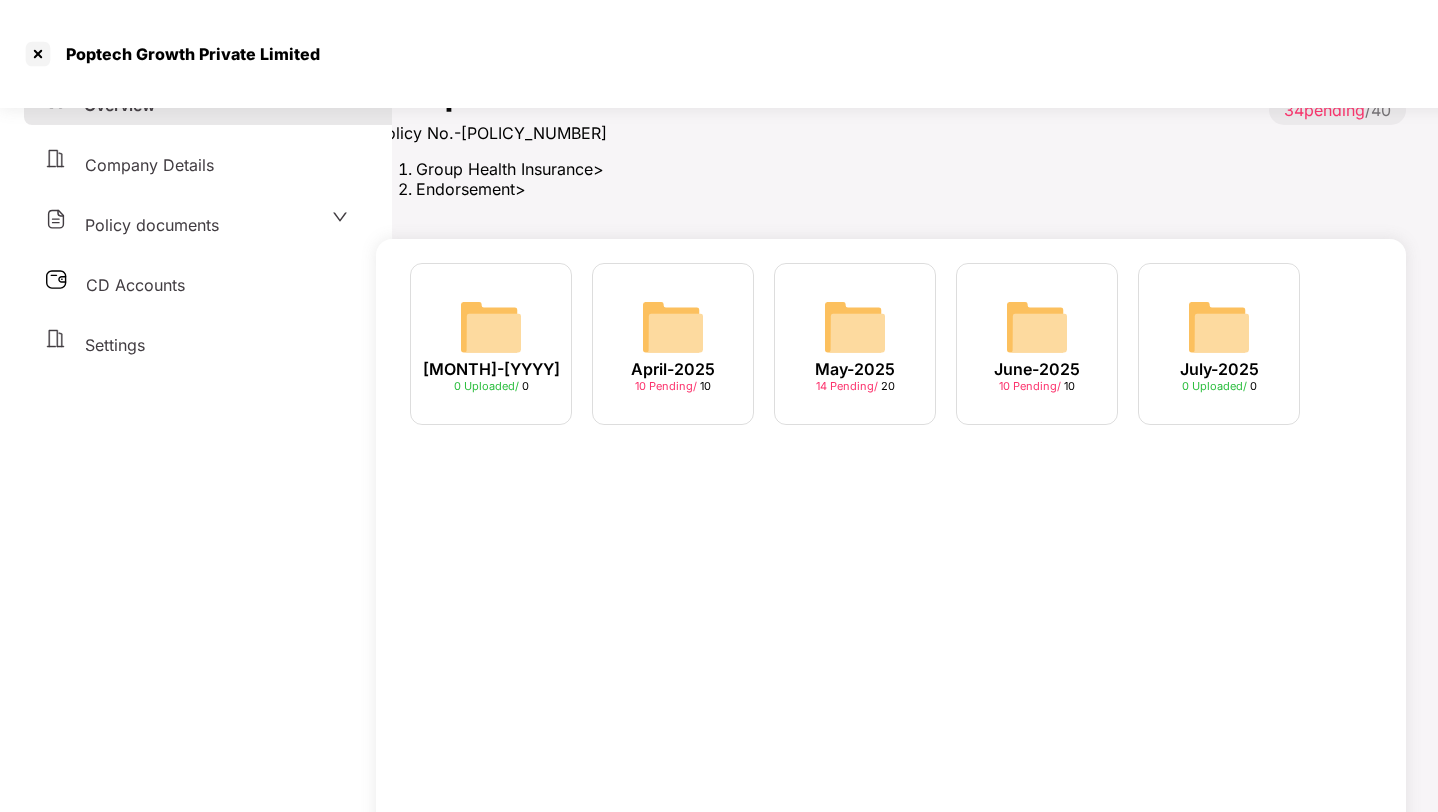 click on "June-2025" at bounding box center [491, 369] 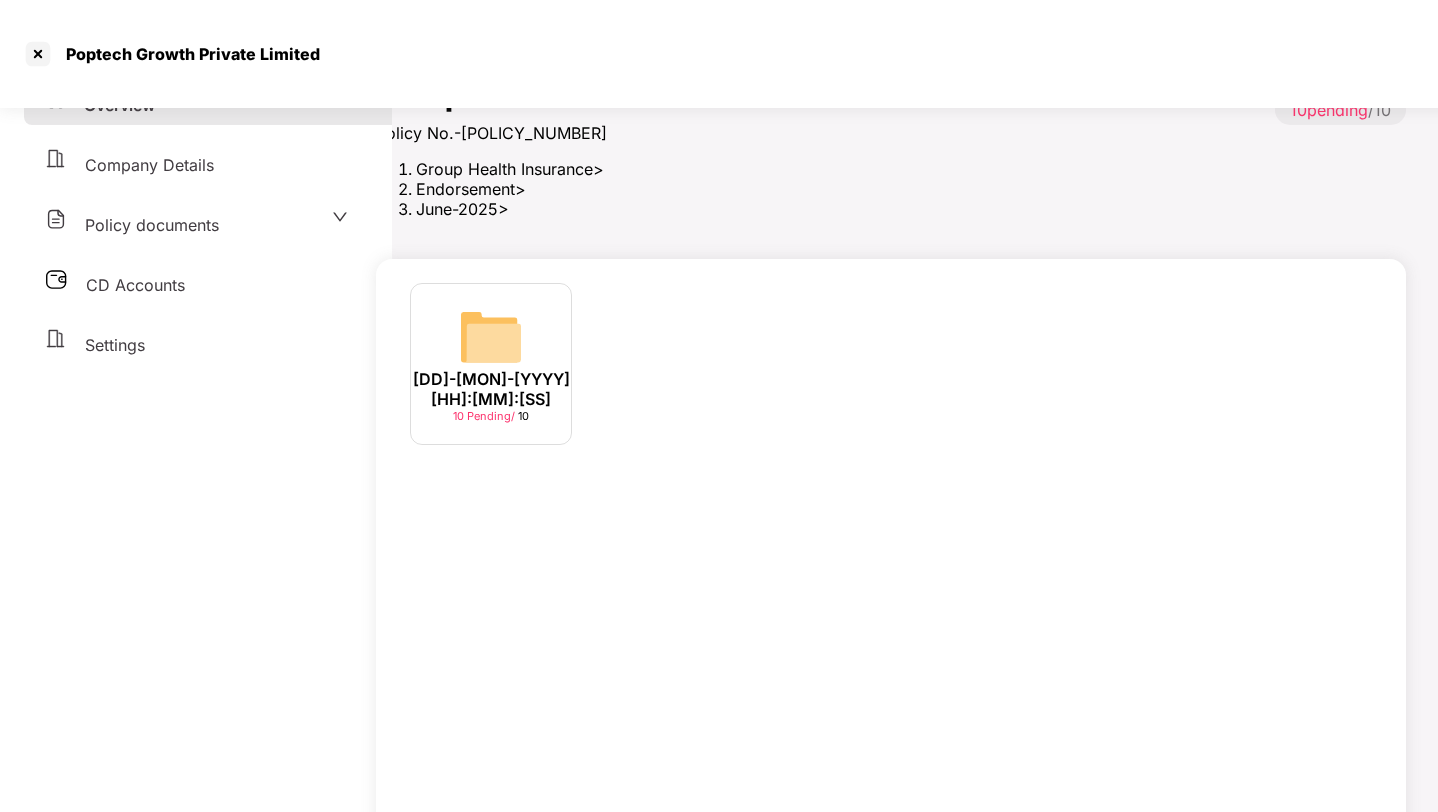 click on "[DD]-[MON]-[YYYY] [HH]:[MM]:[SS] 10 Pending  /     10" at bounding box center (491, 364) 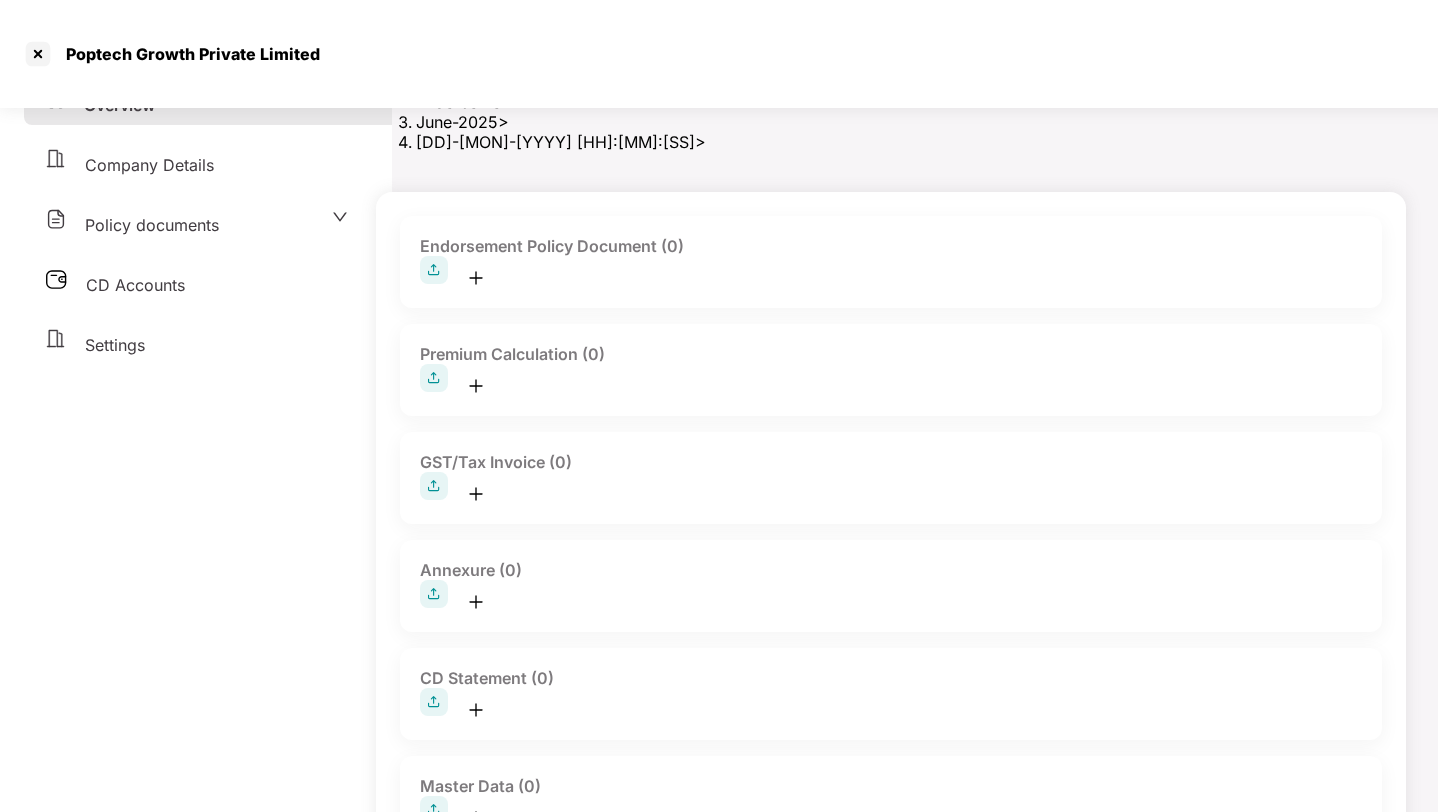 scroll, scrollTop: 0, scrollLeft: 0, axis: both 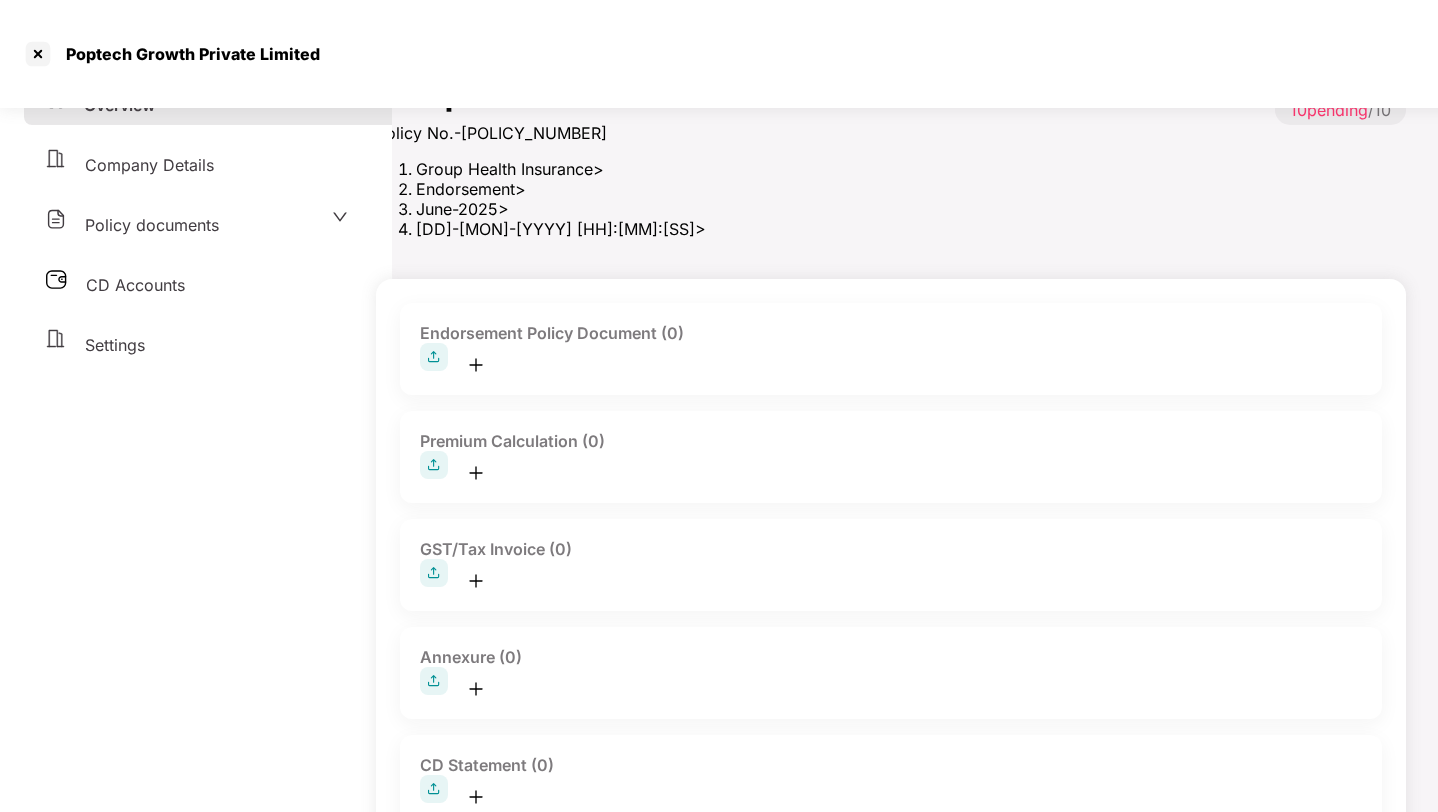 click on "GST/Tax Invoice (0)" at bounding box center [891, 333] 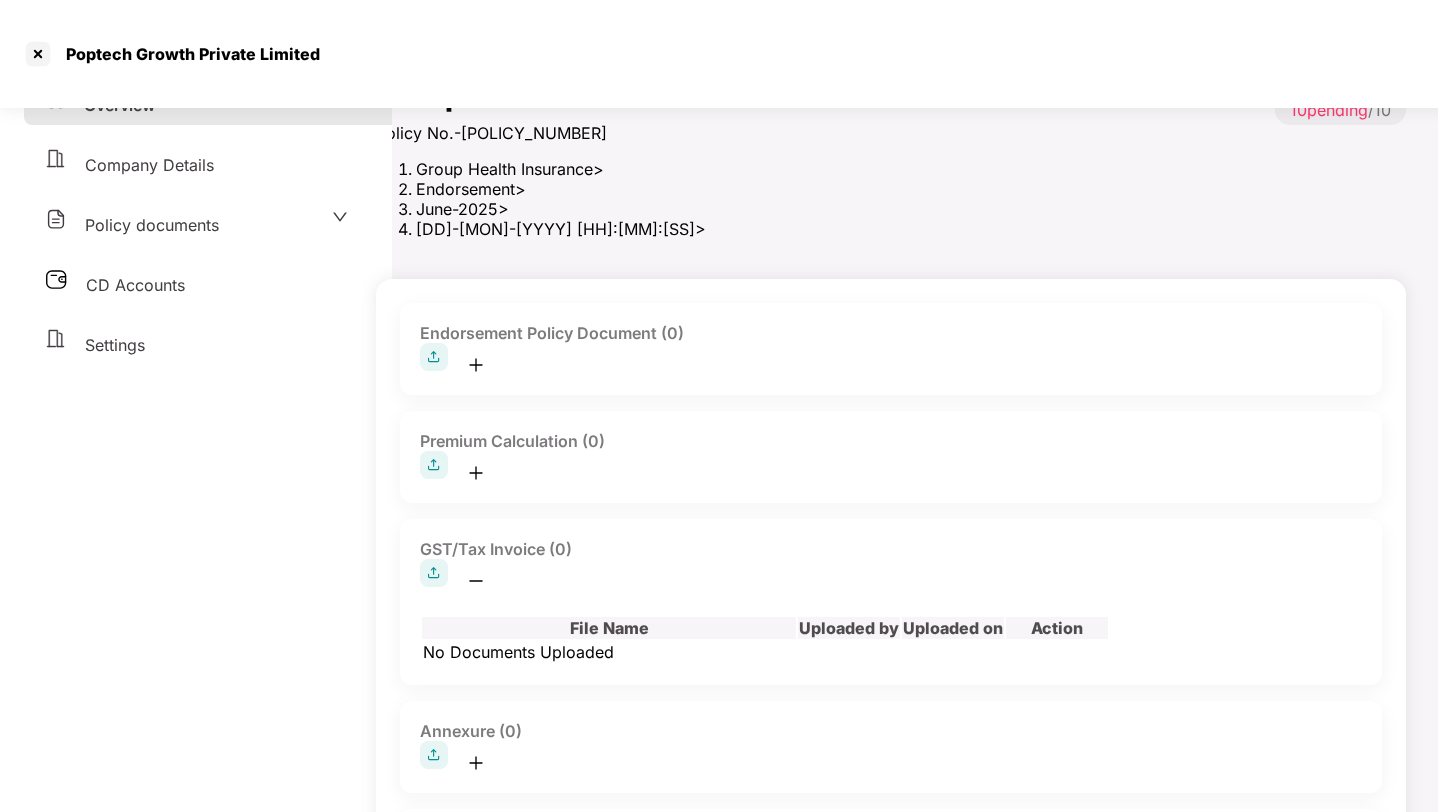 click at bounding box center [434, 357] 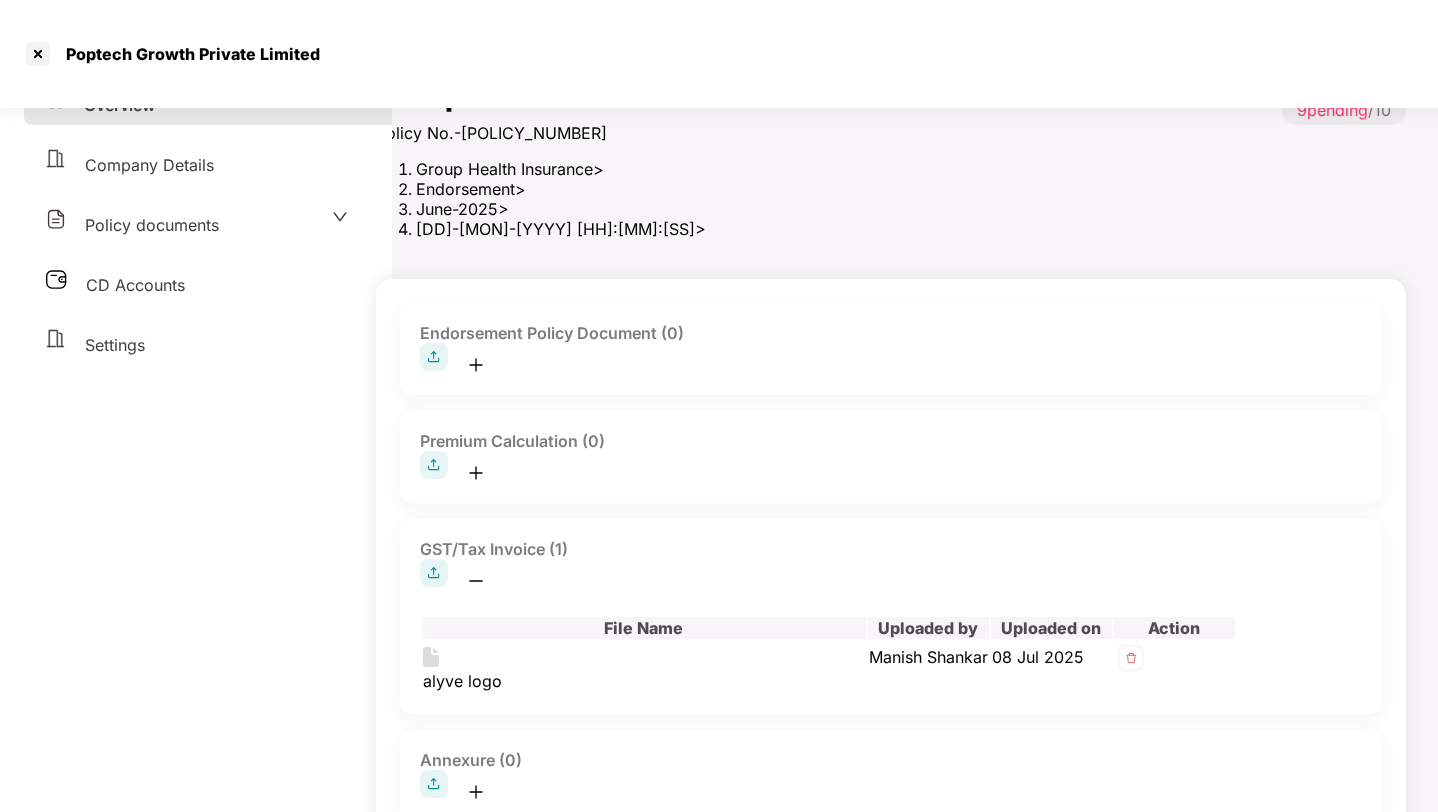 click at bounding box center [1131, 658] 